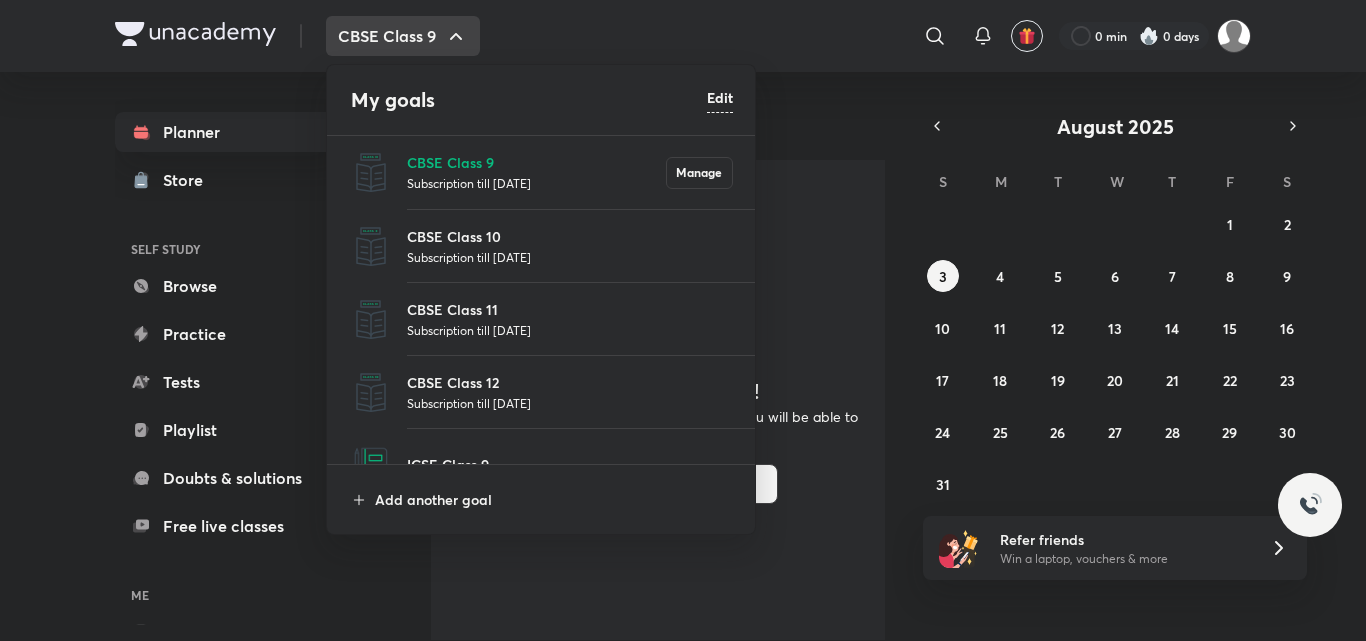 scroll, scrollTop: 0, scrollLeft: 0, axis: both 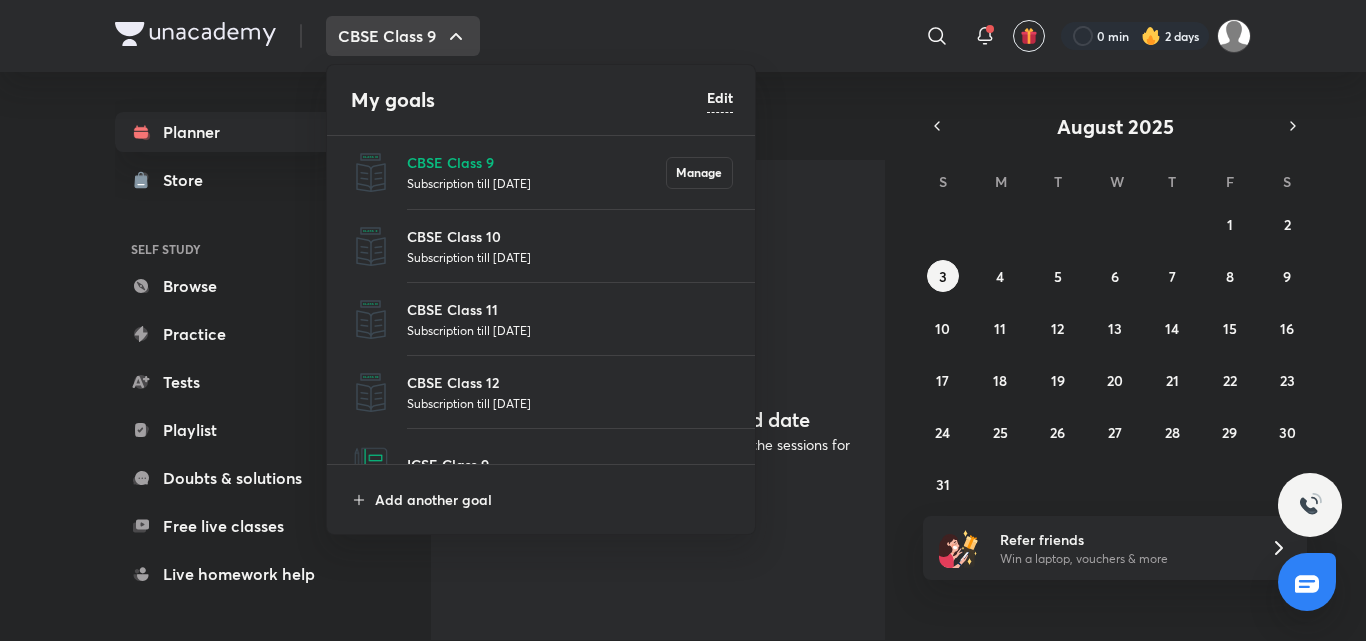 click on "Subscription till [DATE]" at bounding box center (570, 257) 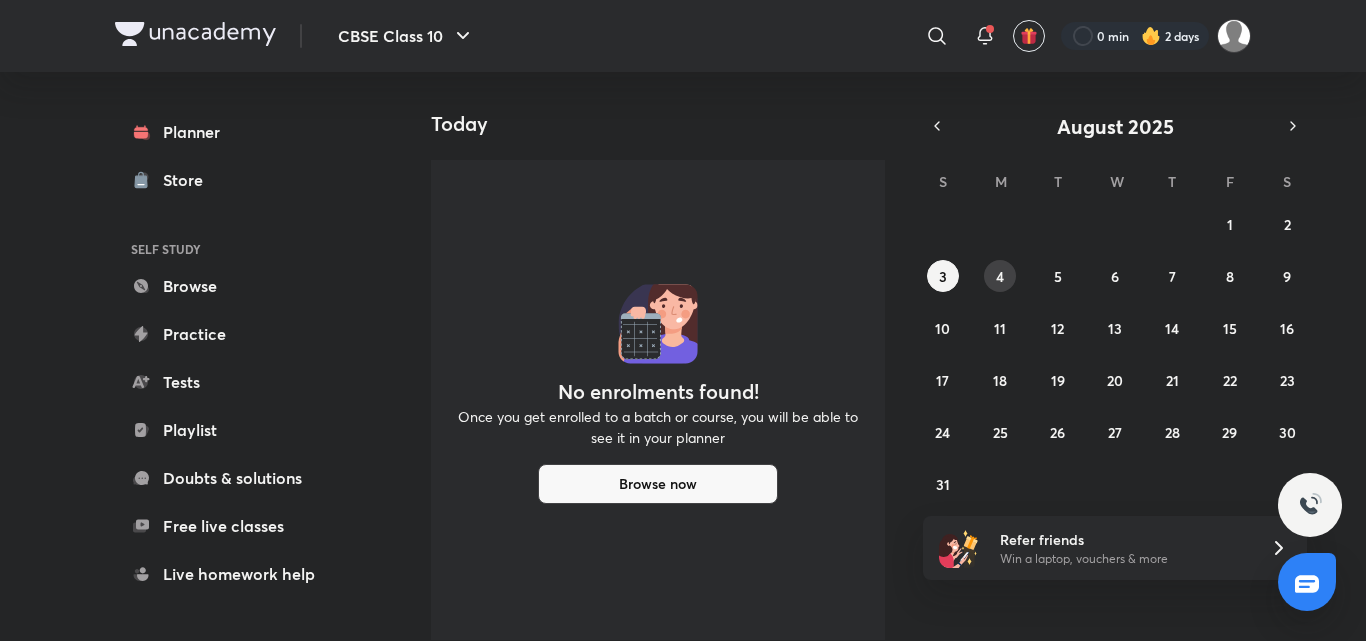 click on "4" at bounding box center [1000, 276] 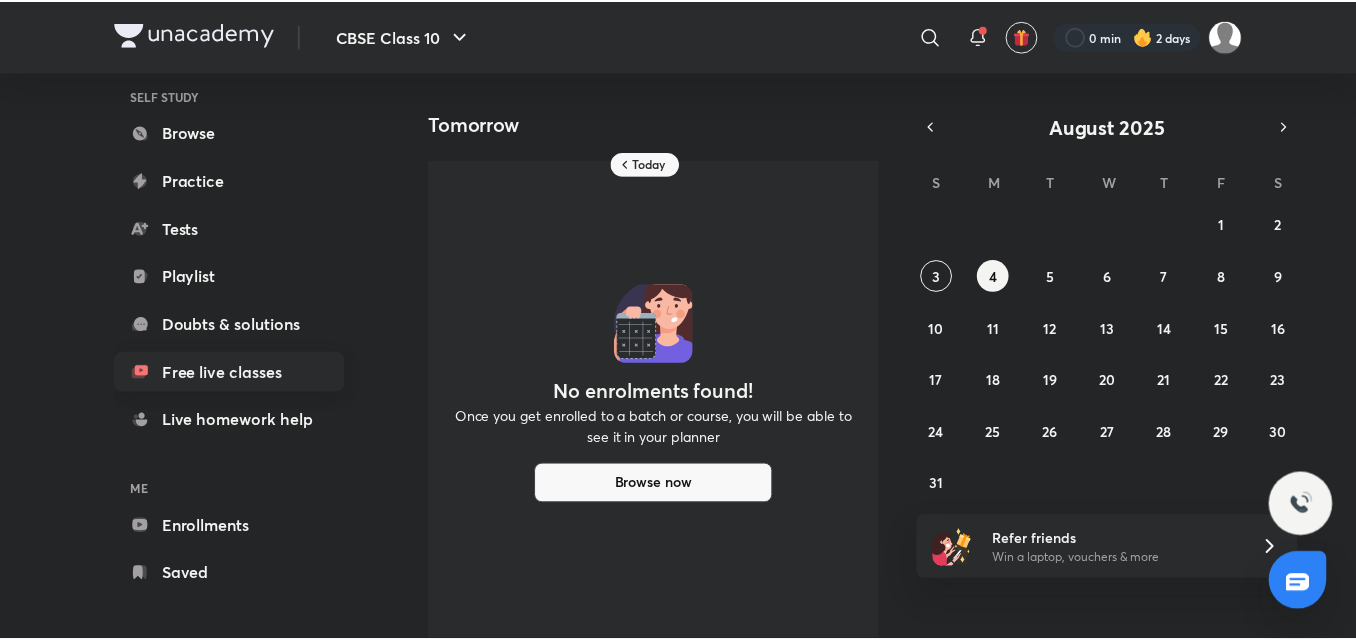 scroll, scrollTop: 163, scrollLeft: 0, axis: vertical 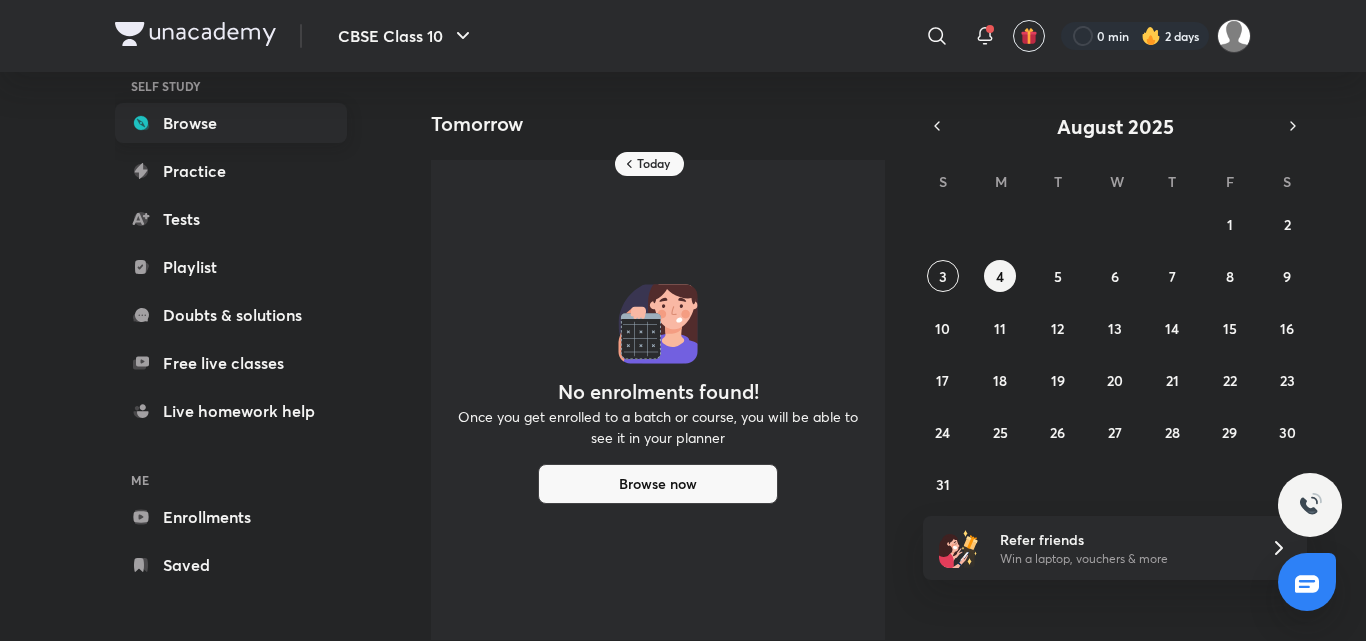 click on "Browse" at bounding box center [231, 123] 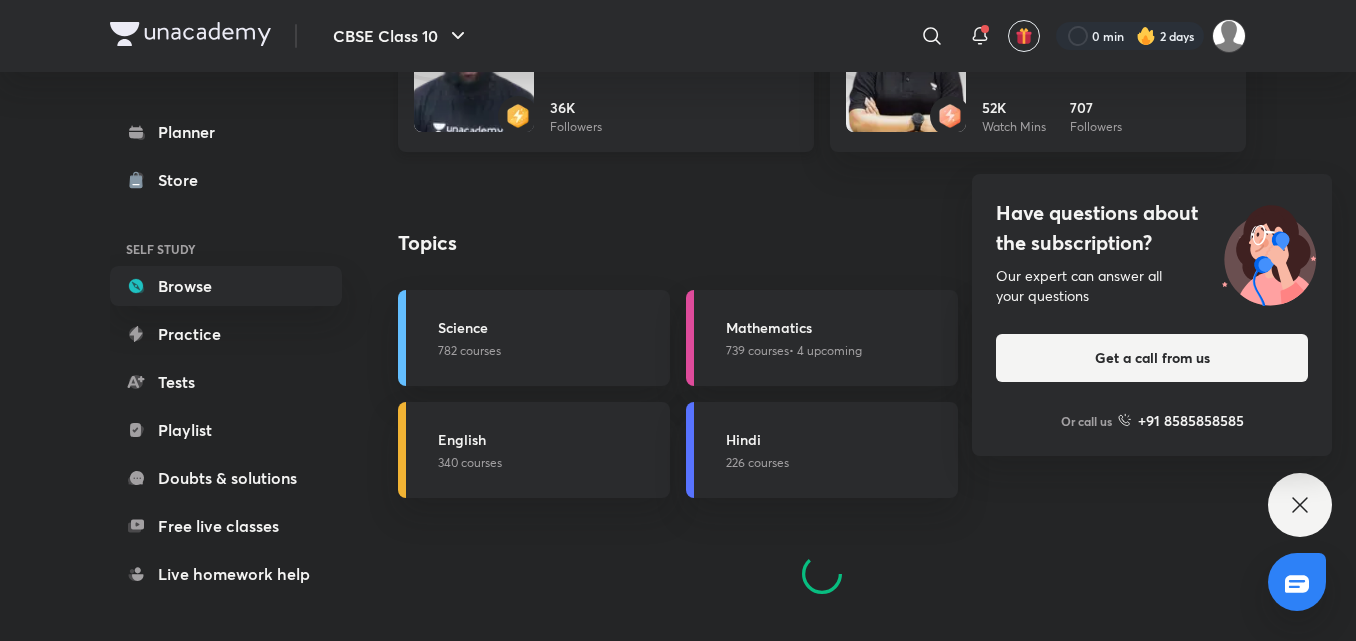 scroll, scrollTop: 900, scrollLeft: 0, axis: vertical 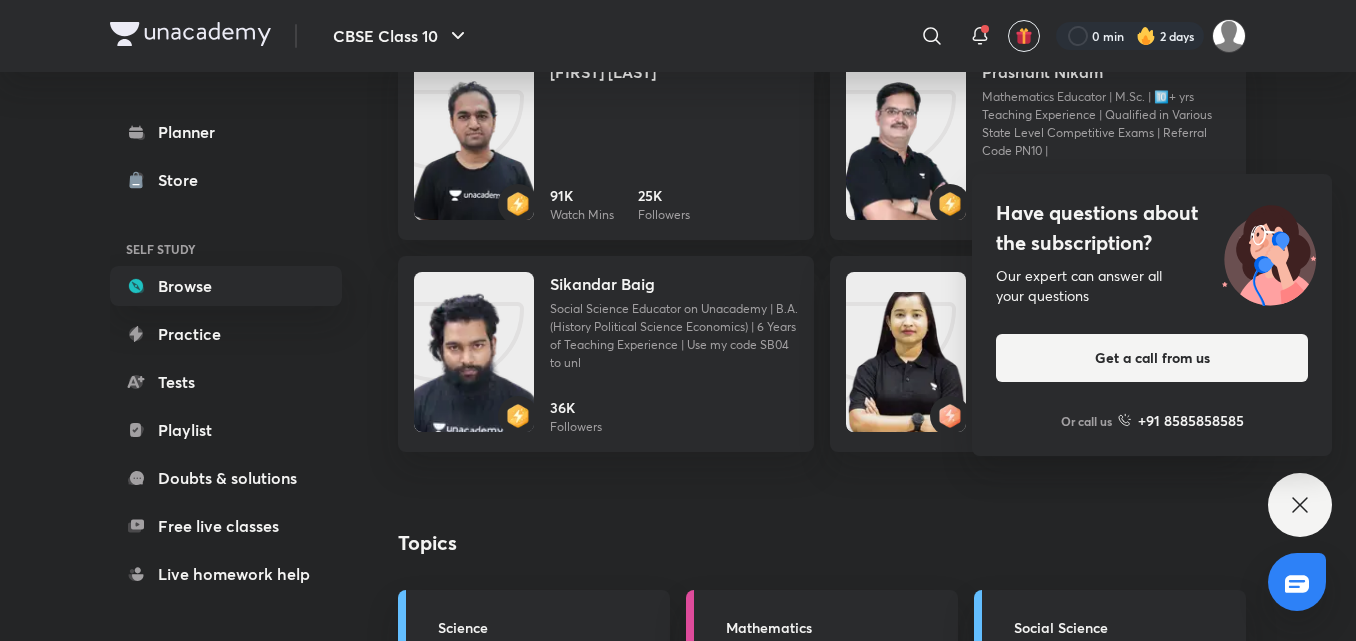 click 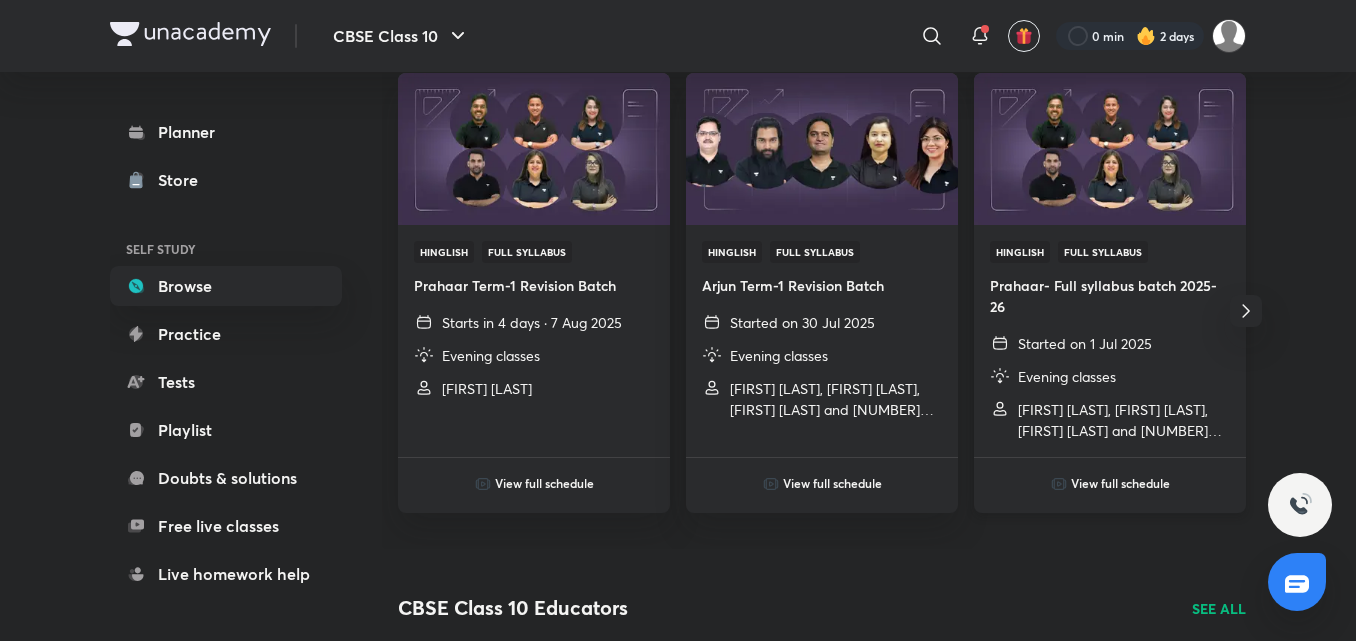 scroll, scrollTop: 300, scrollLeft: 0, axis: vertical 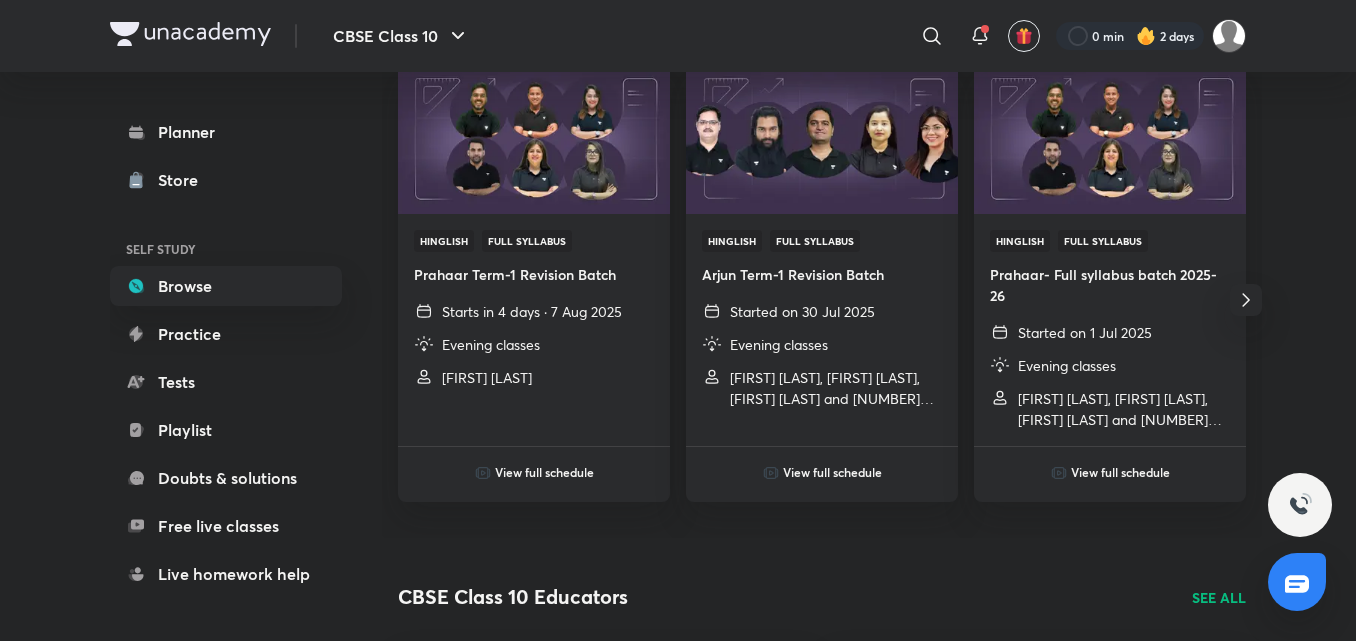 click 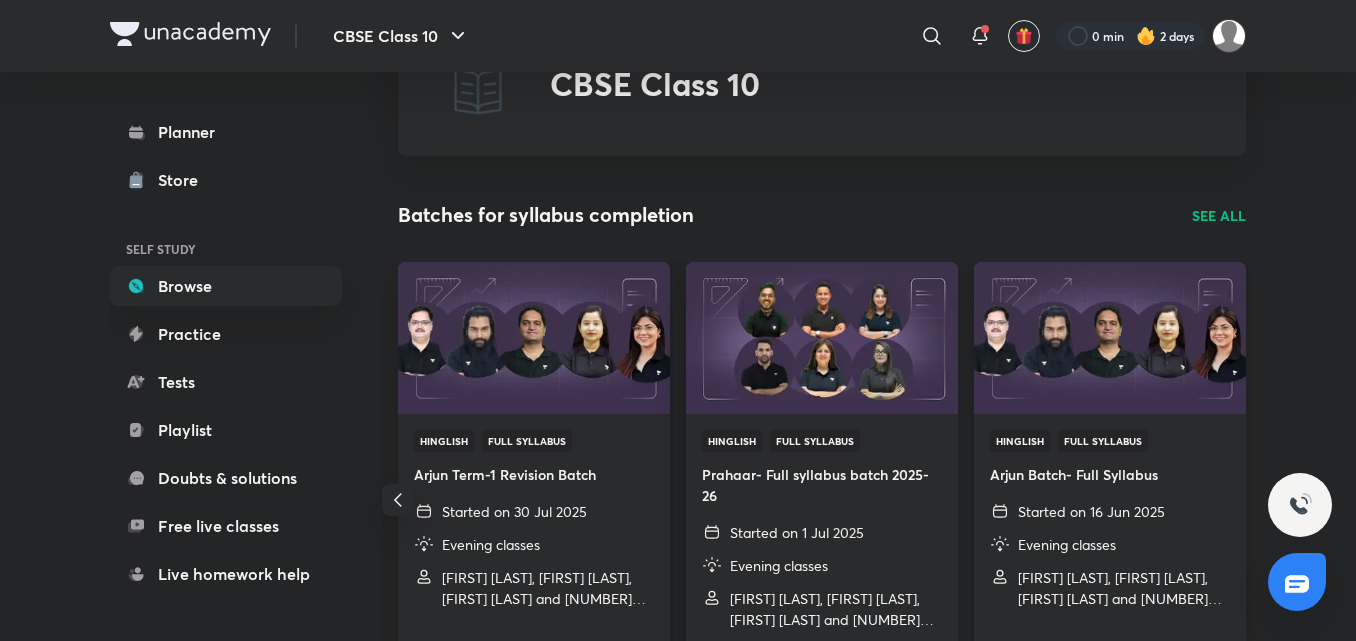scroll, scrollTop: 200, scrollLeft: 0, axis: vertical 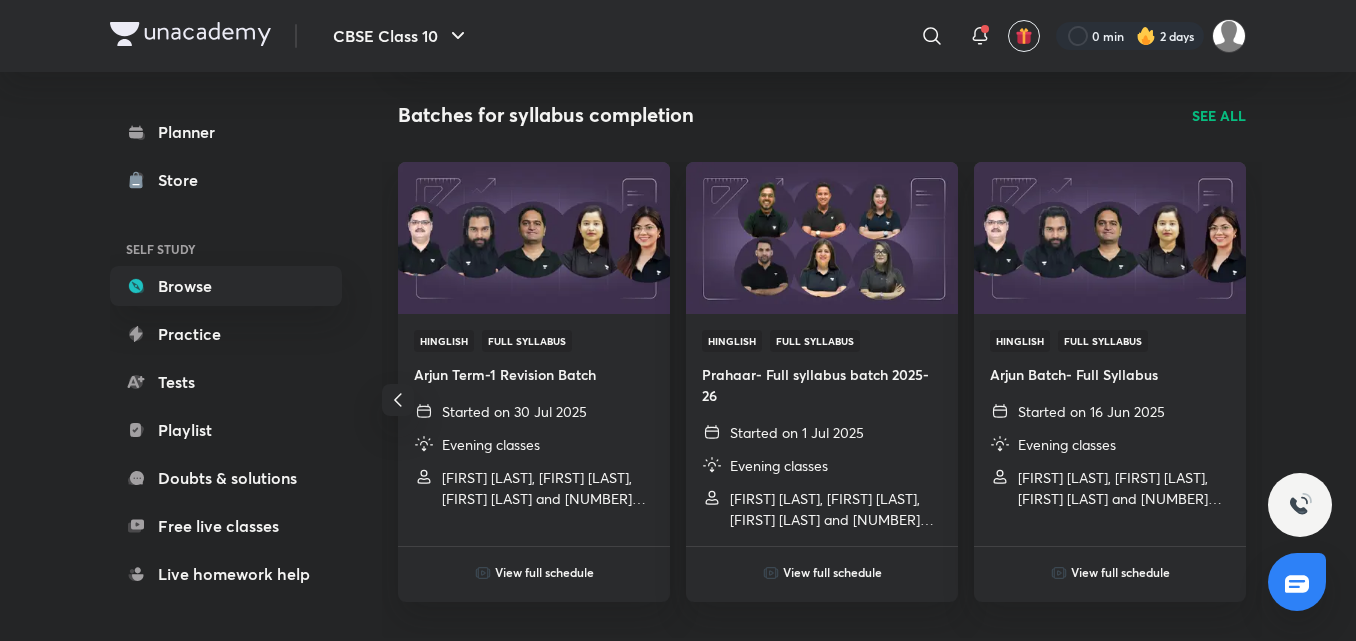 click at bounding box center [398, 400] 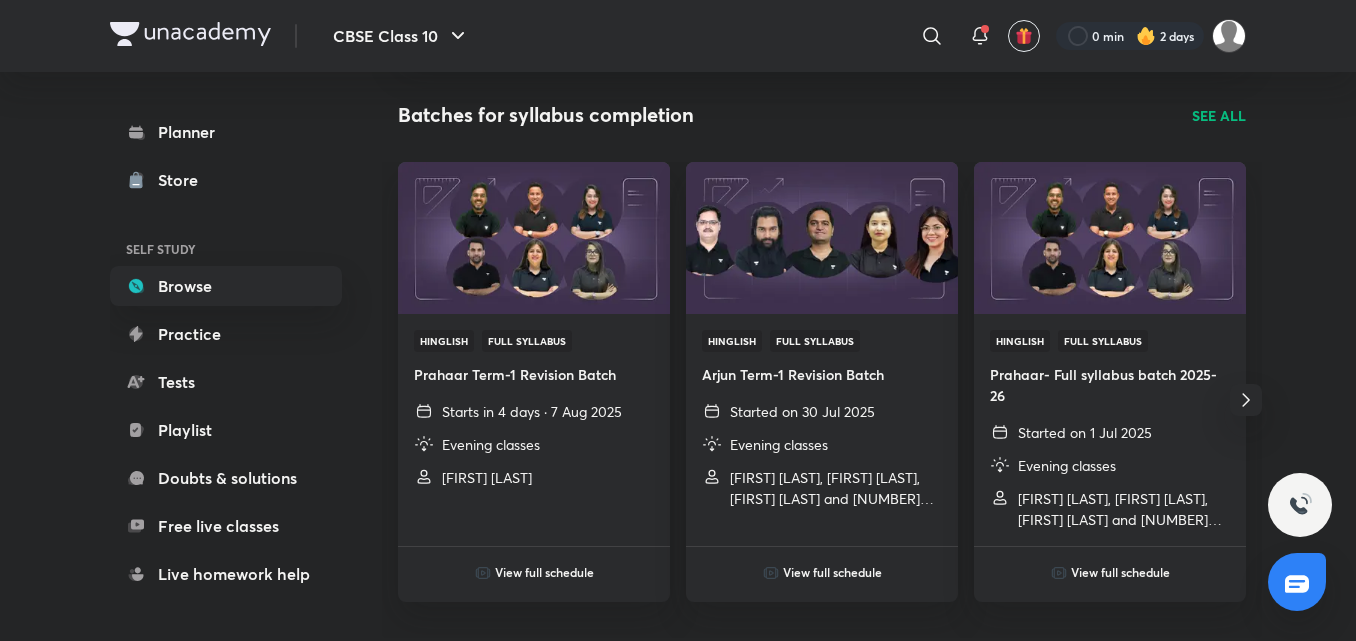 click 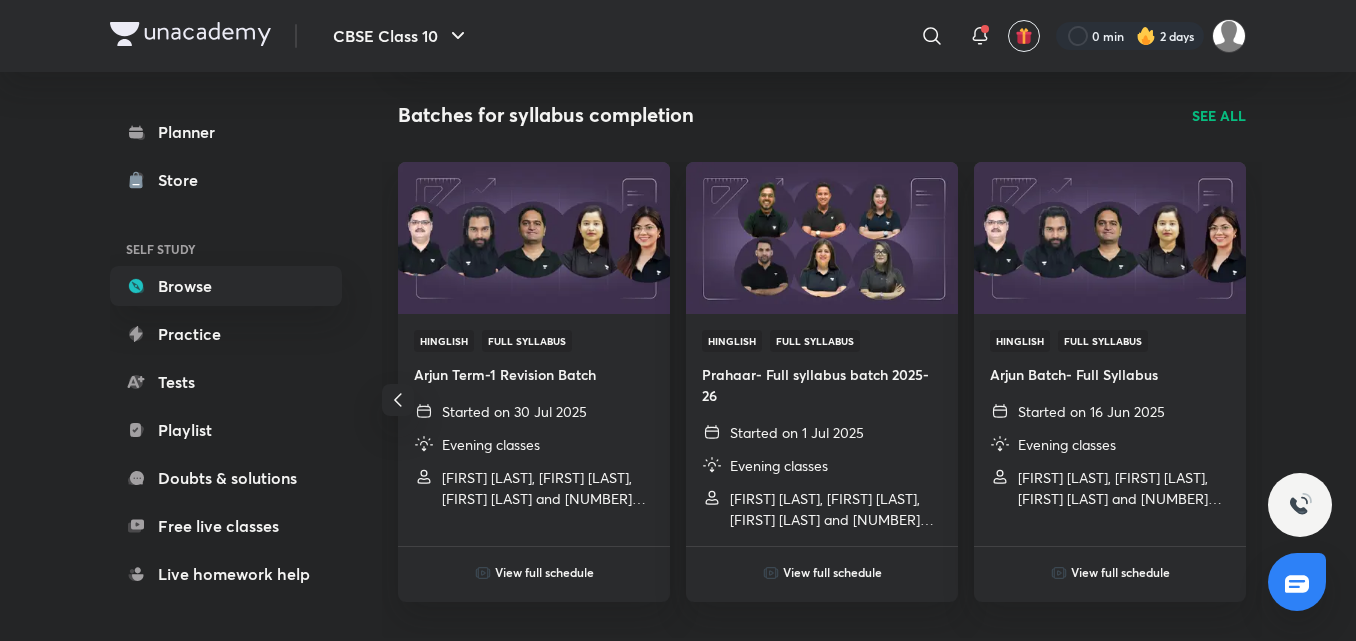click on "SEE ALL" at bounding box center [1219, 115] 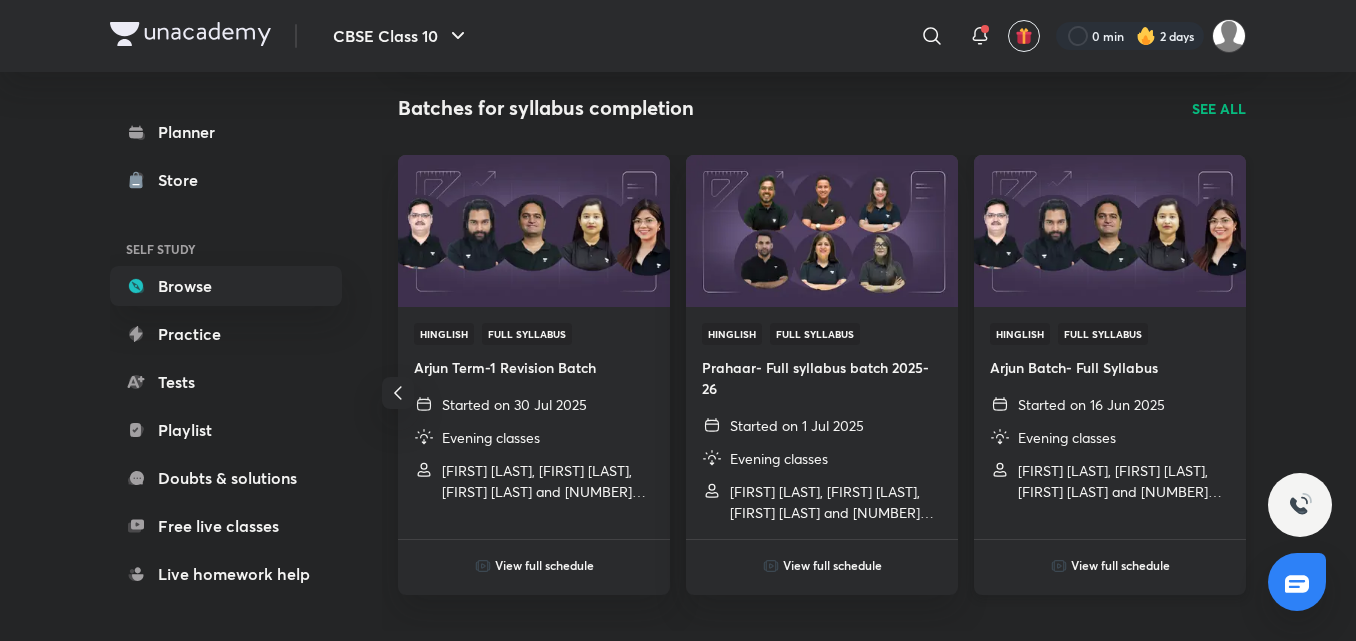 scroll, scrollTop: 200, scrollLeft: 0, axis: vertical 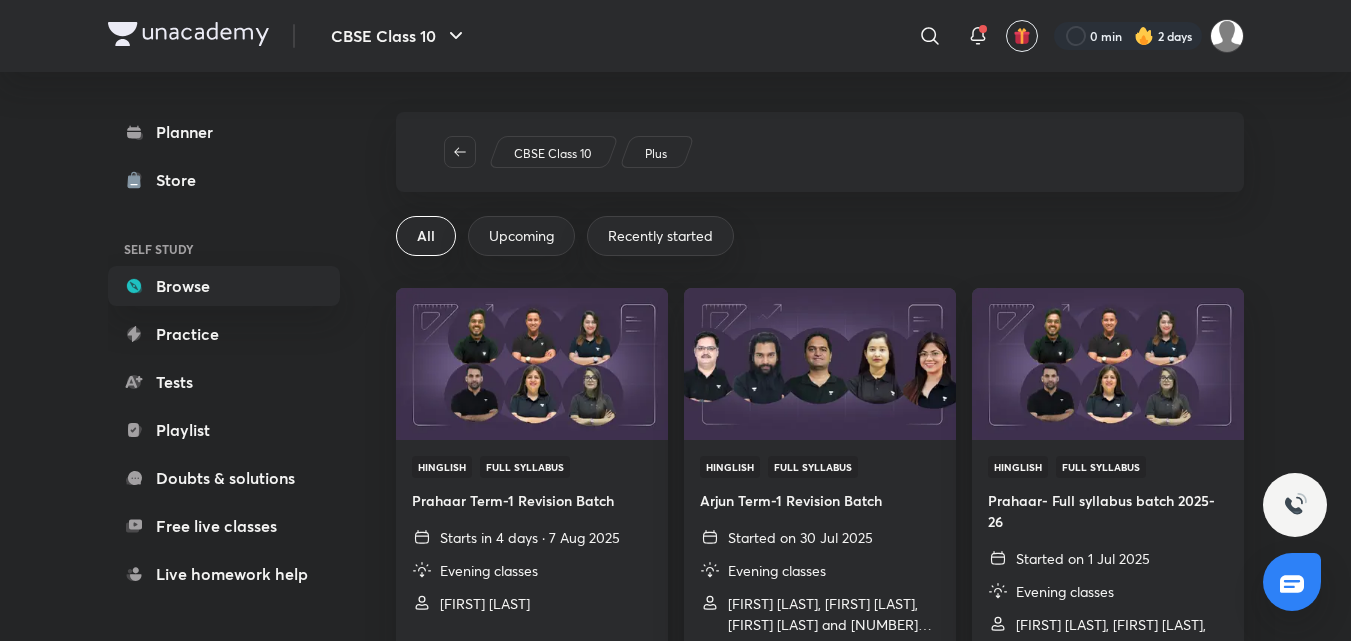 click on "Hinglish Full Syllabus Prahaar- Full syllabus batch 2025-26 Started on [DATE] Evening classes [FIRST] [LAST], [FIRST] [LAST], [FIRST] [LAST] and [NUMBER] more" at bounding box center (1108, 556) 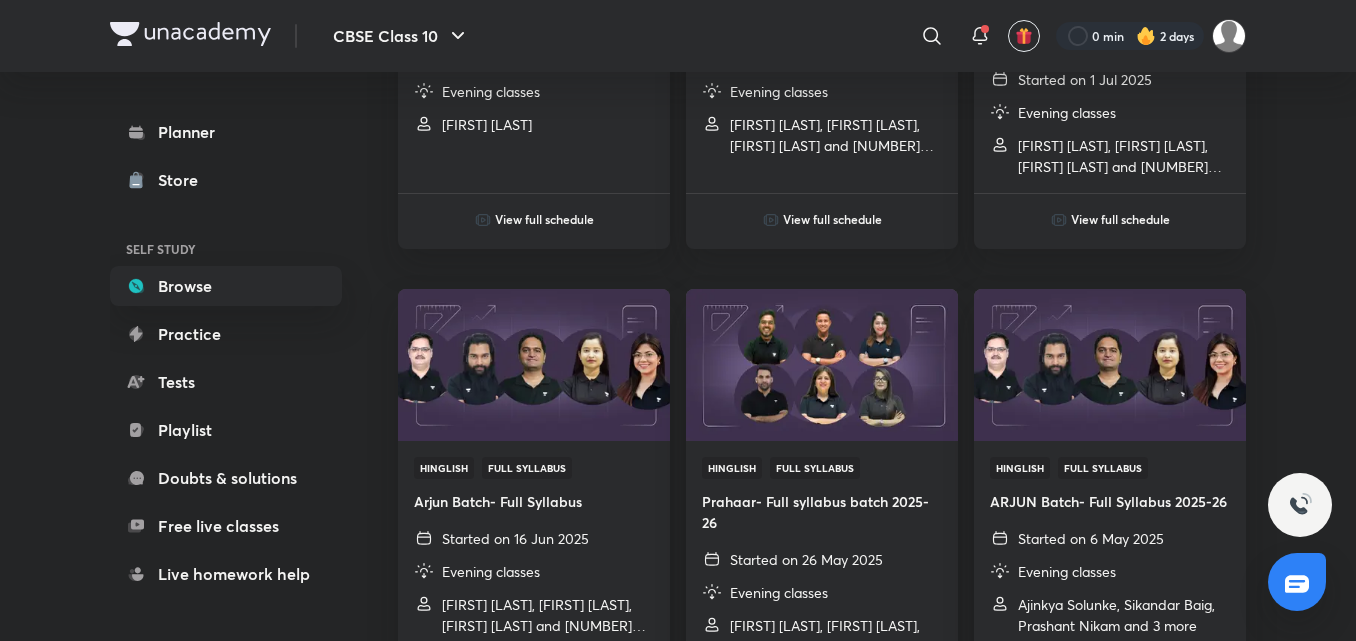 scroll, scrollTop: 600, scrollLeft: 0, axis: vertical 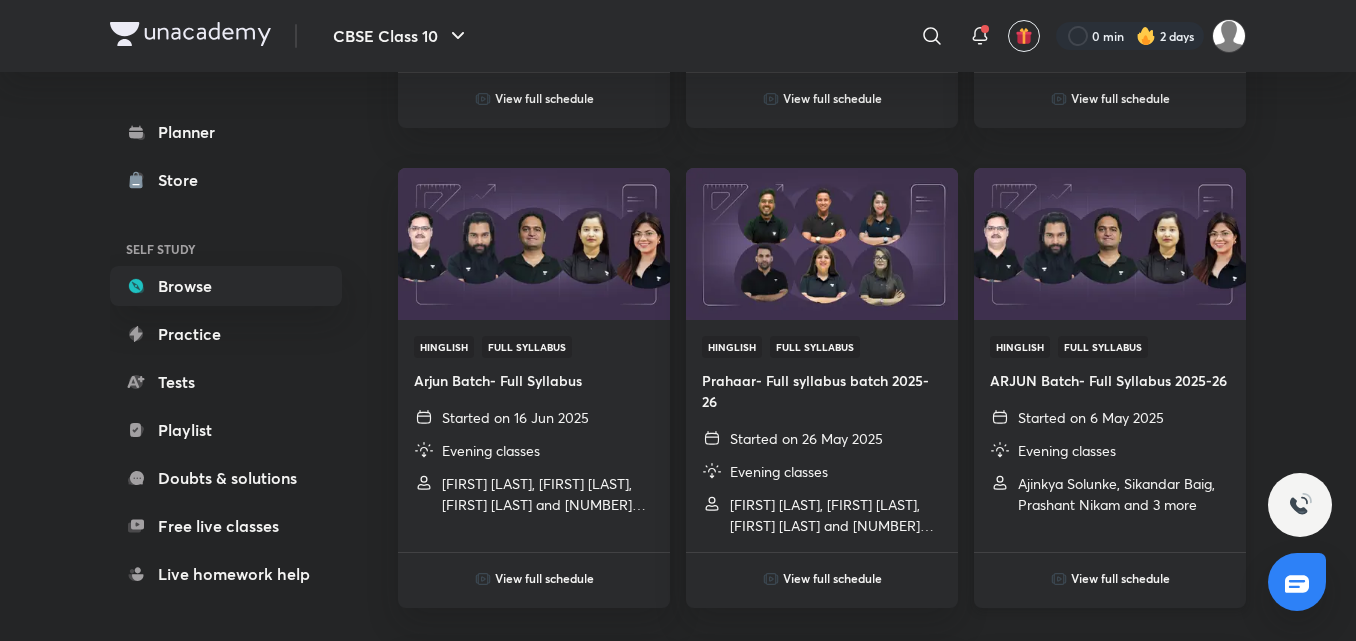 click at bounding box center (1109, 243) 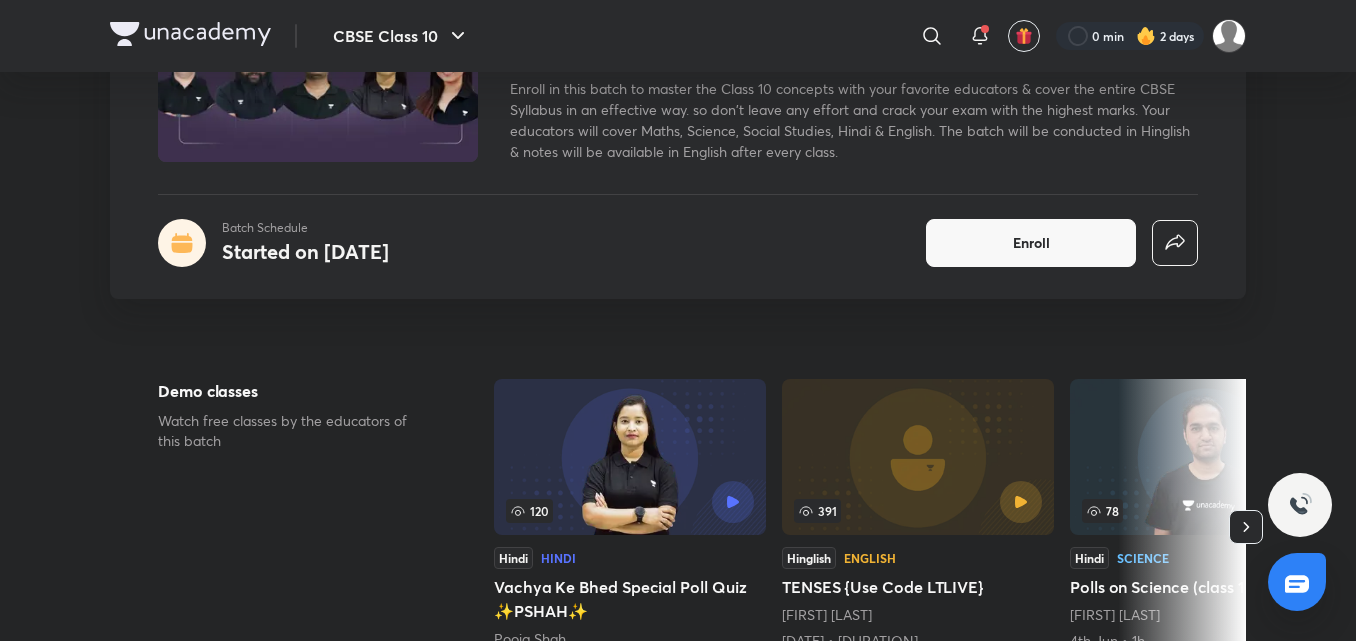 scroll, scrollTop: 200, scrollLeft: 0, axis: vertical 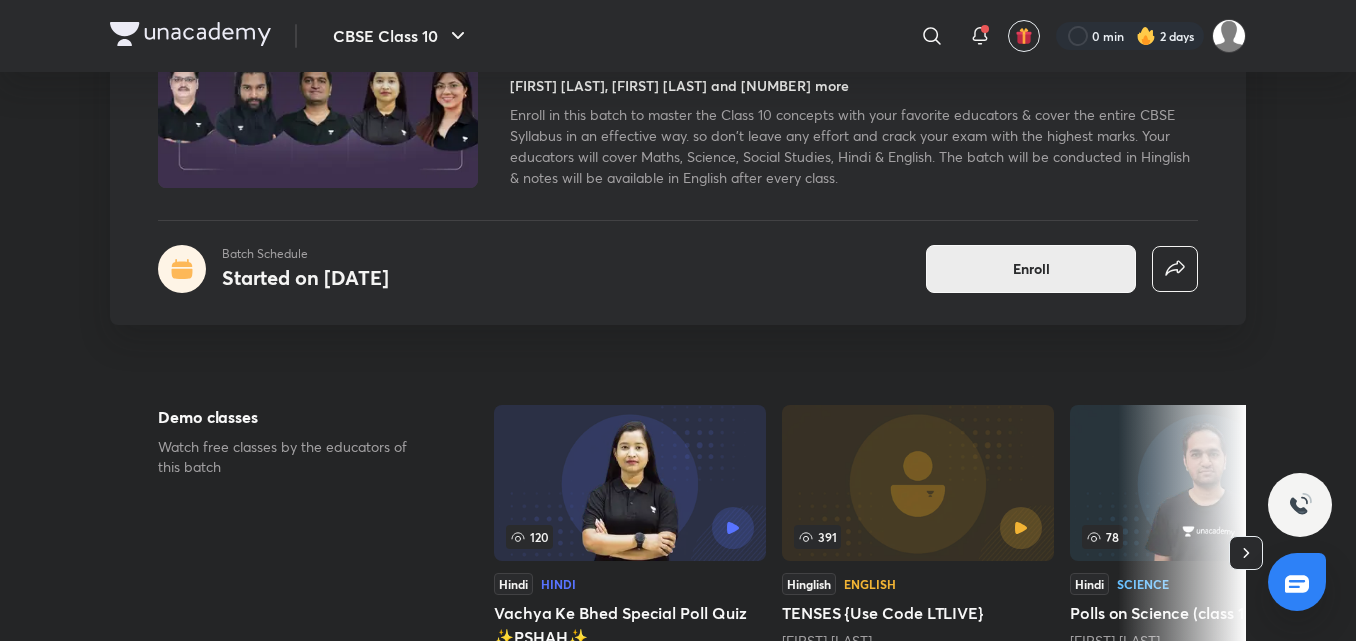 click on "Enroll" at bounding box center (1031, 269) 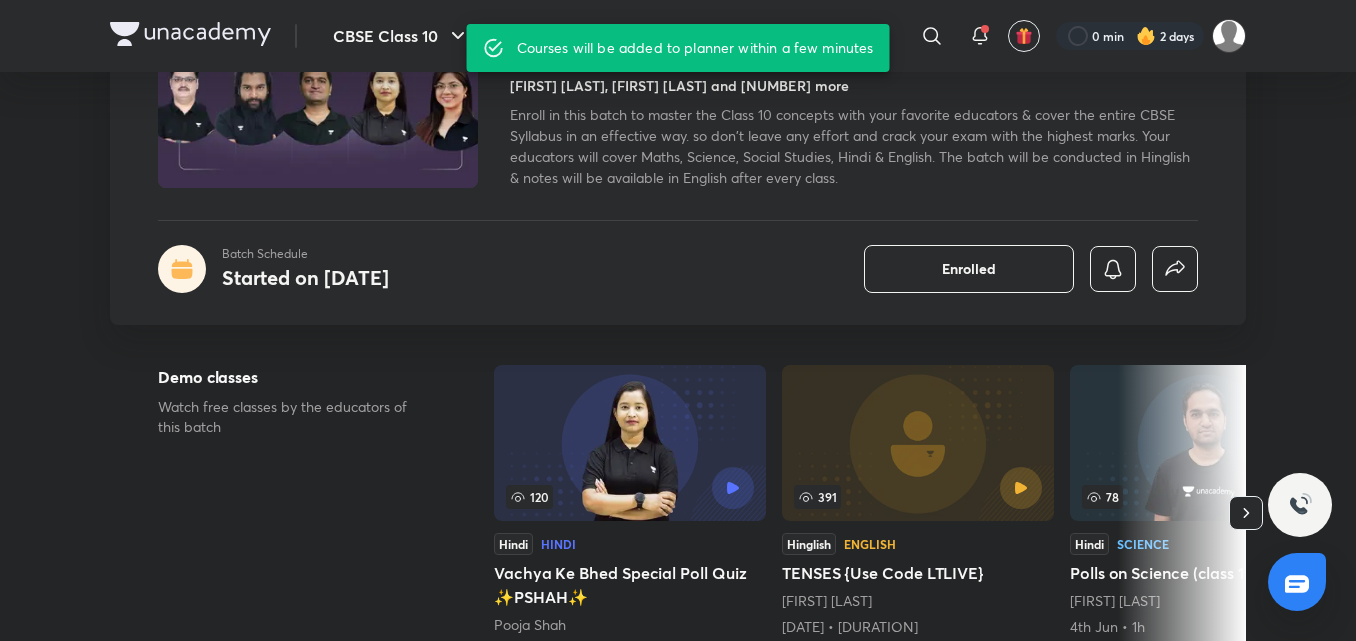 scroll, scrollTop: 0, scrollLeft: 0, axis: both 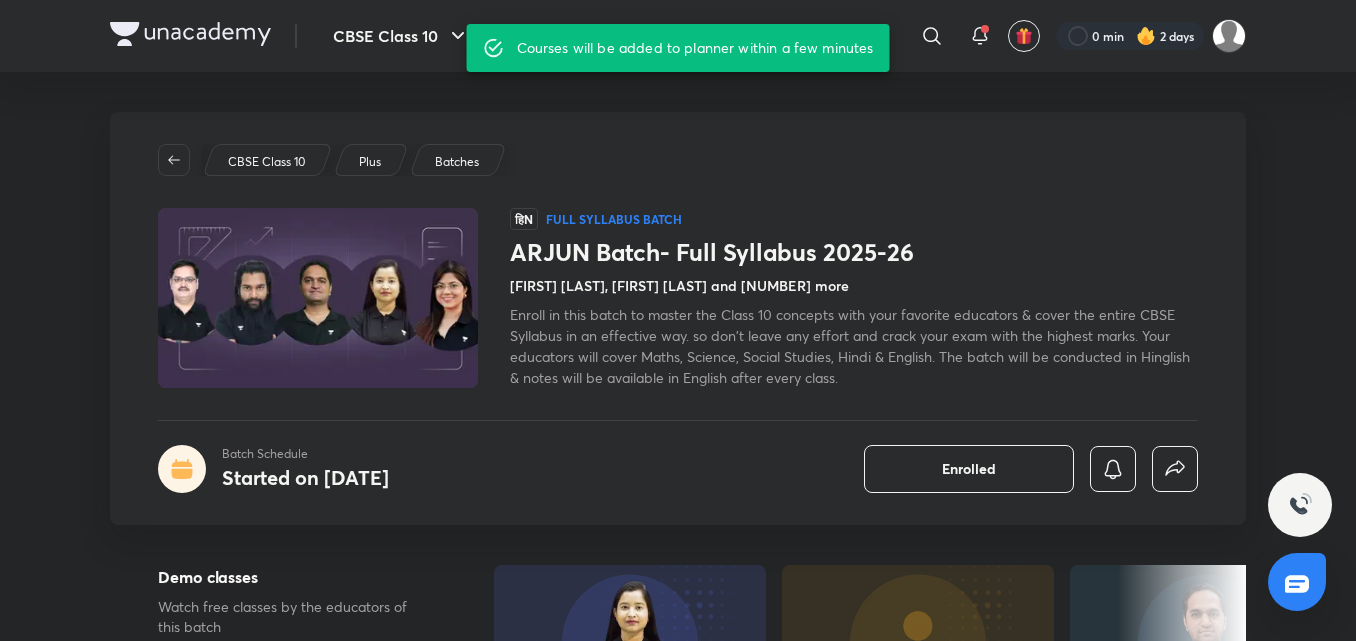 click on "CBSE Class 10 ​ 0 min 2 days" at bounding box center (678, 36) 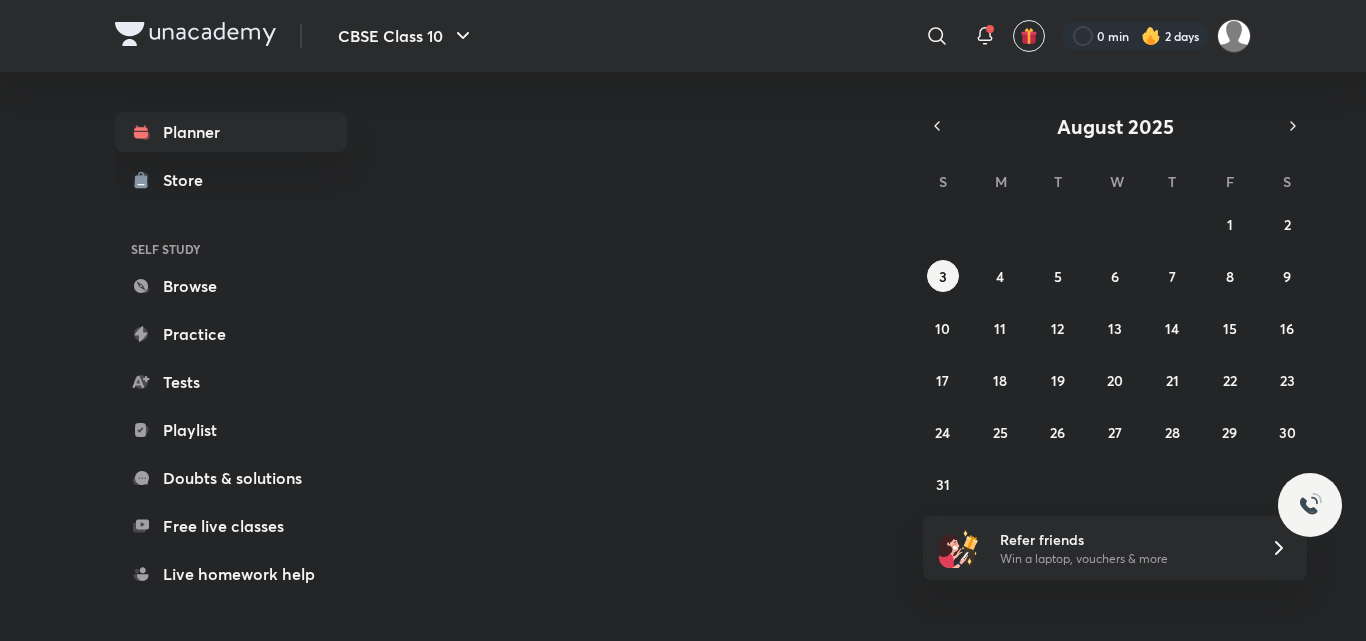 scroll, scrollTop: 0, scrollLeft: 0, axis: both 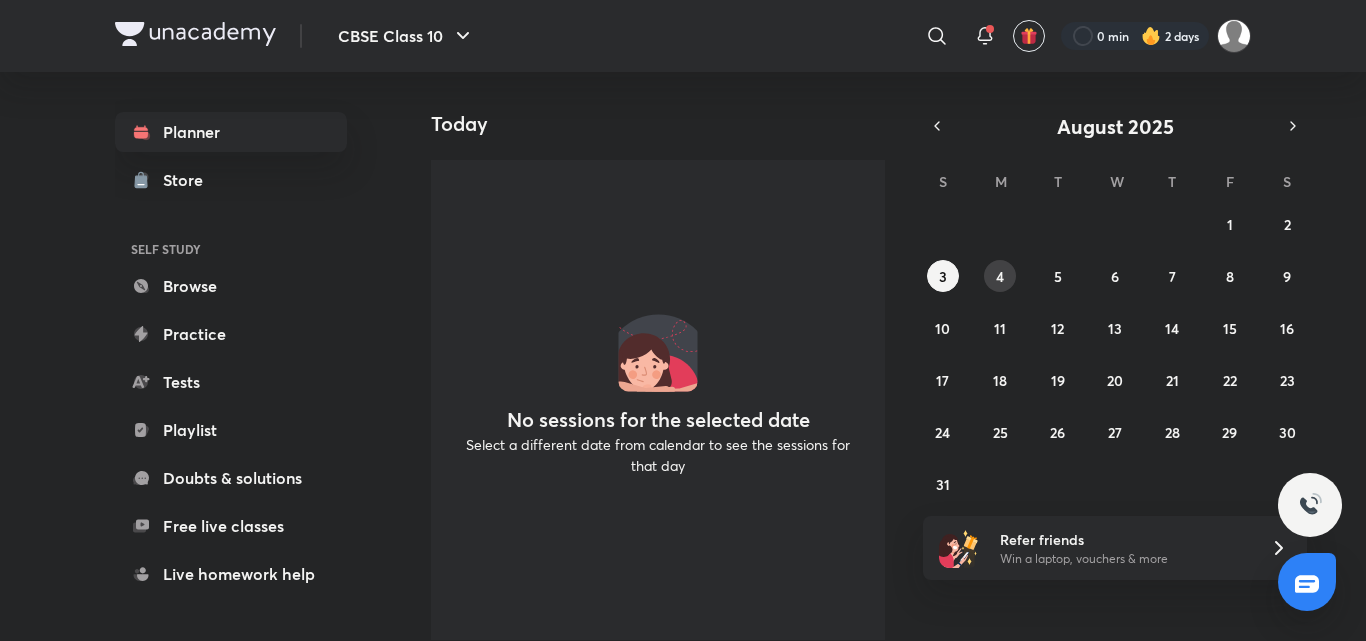 click on "4" at bounding box center (1000, 276) 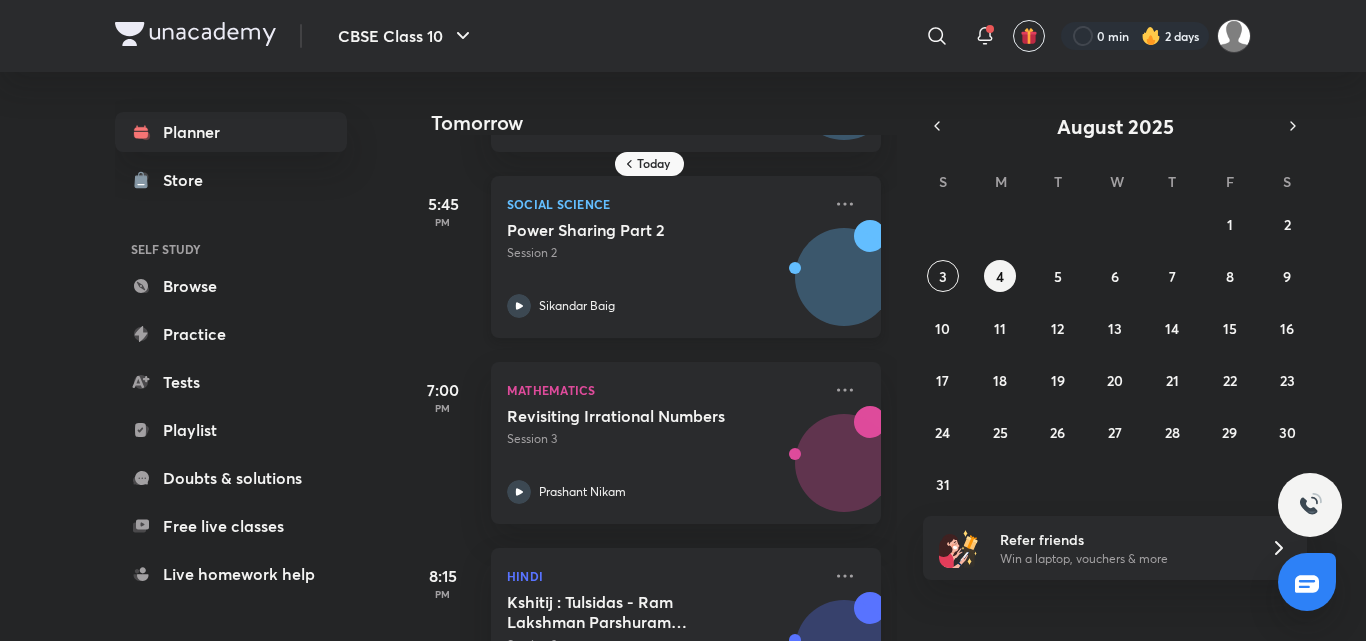scroll, scrollTop: 270, scrollLeft: 0, axis: vertical 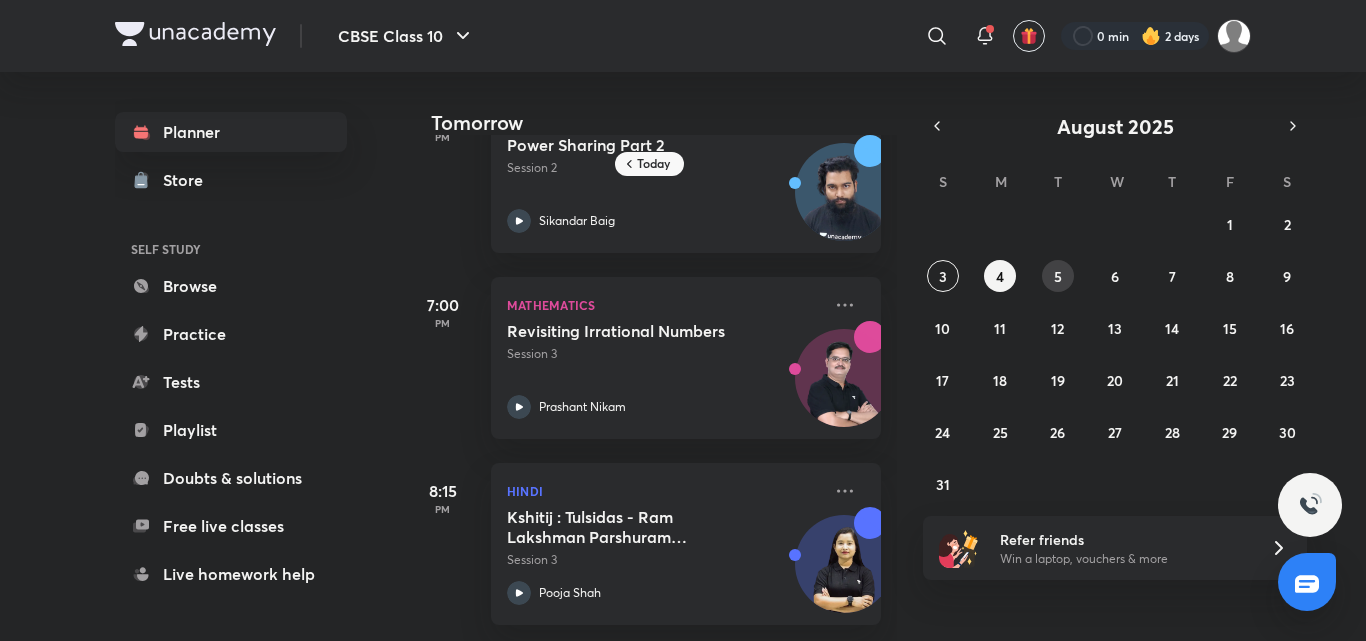 click on "5" at bounding box center (1058, 276) 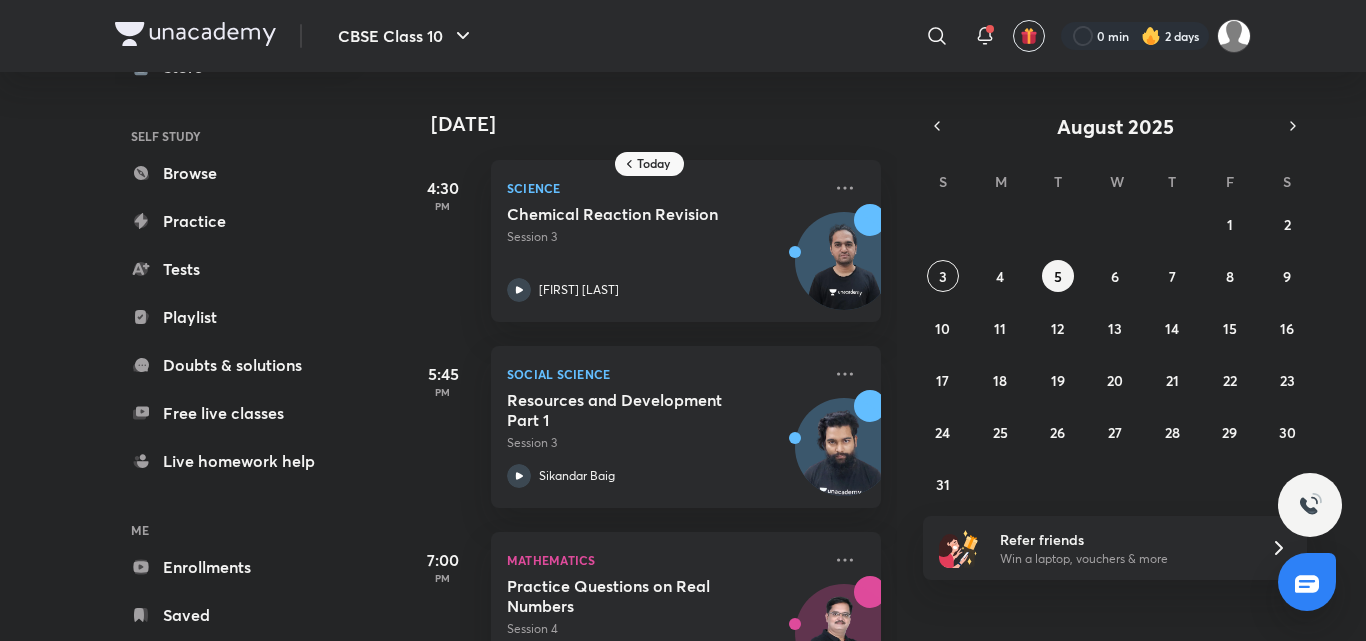 scroll, scrollTop: 163, scrollLeft: 0, axis: vertical 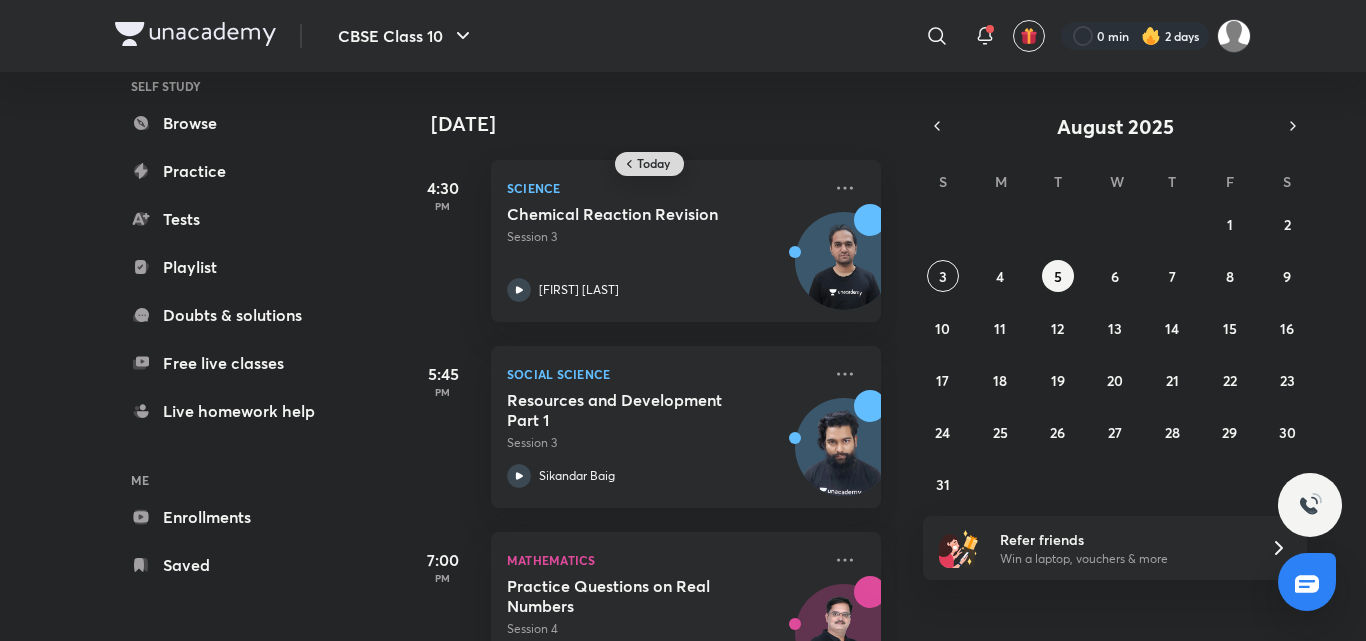 click 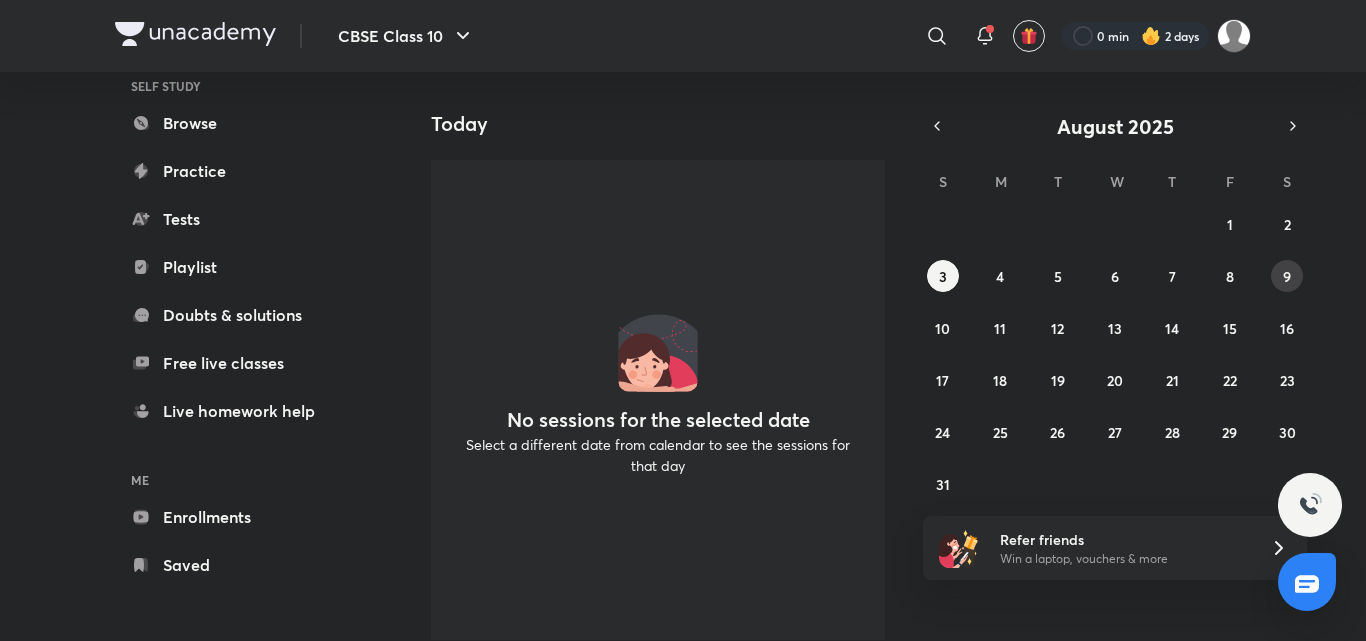 click on "9" at bounding box center (1287, 276) 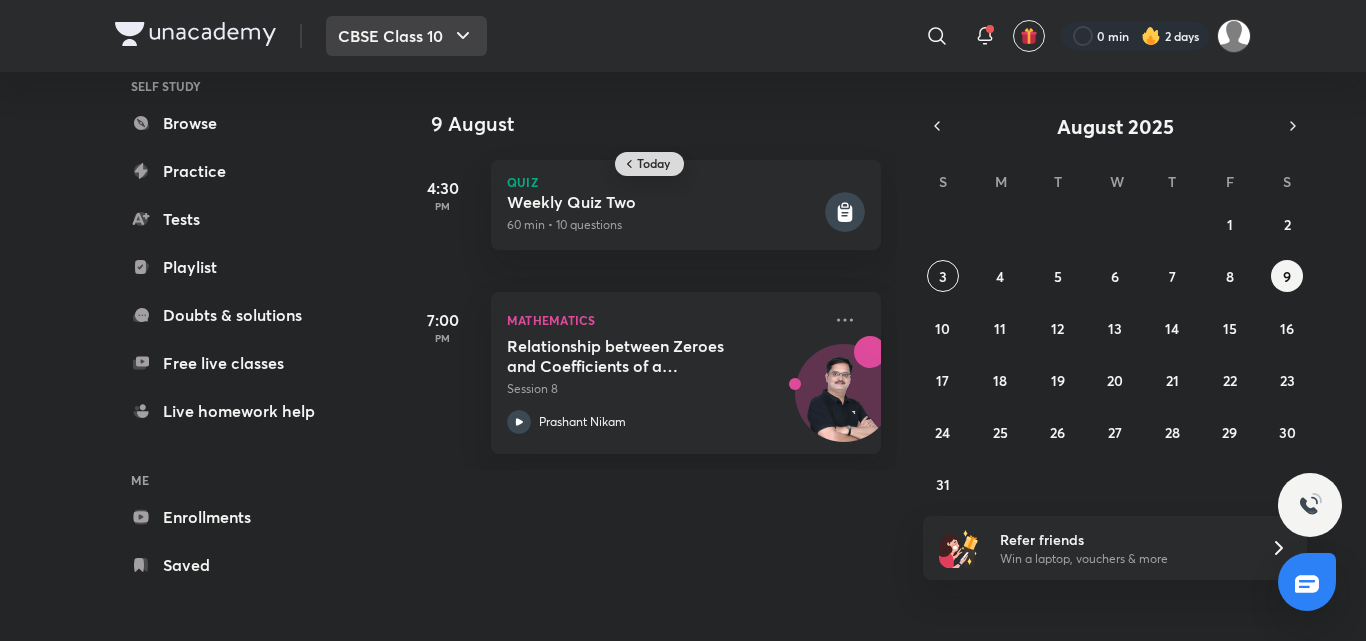 click on "CBSE Class 10" at bounding box center (406, 36) 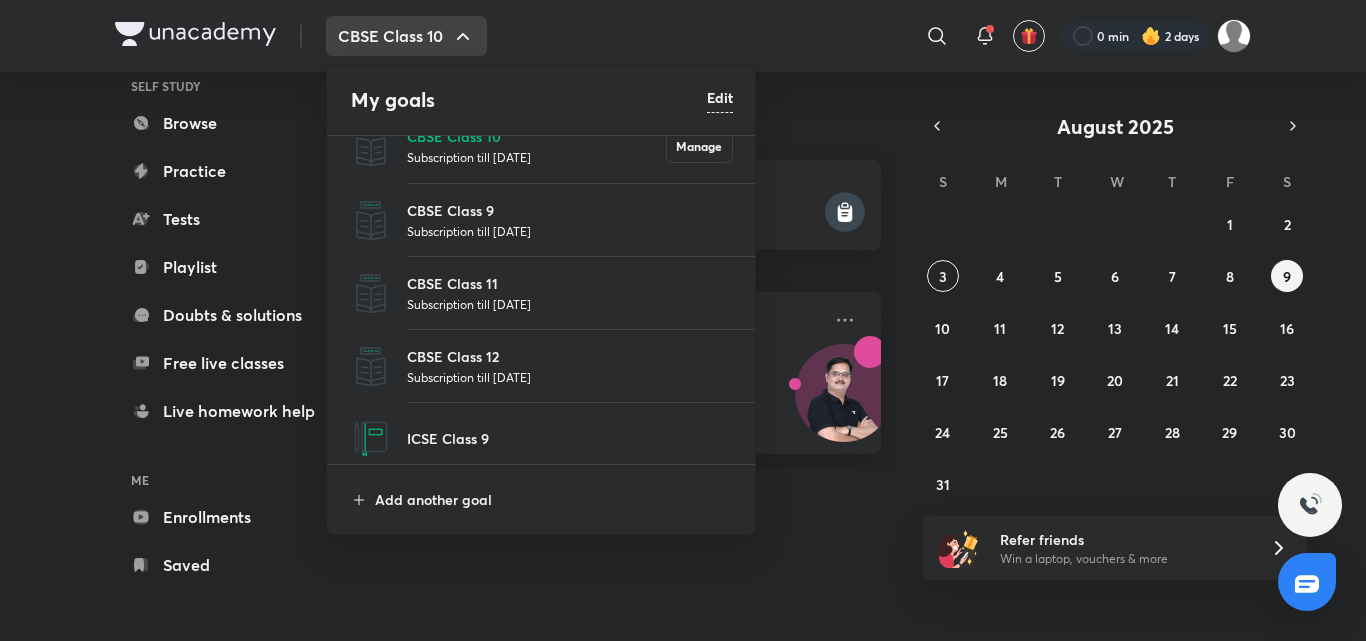 scroll, scrollTop: 37, scrollLeft: 0, axis: vertical 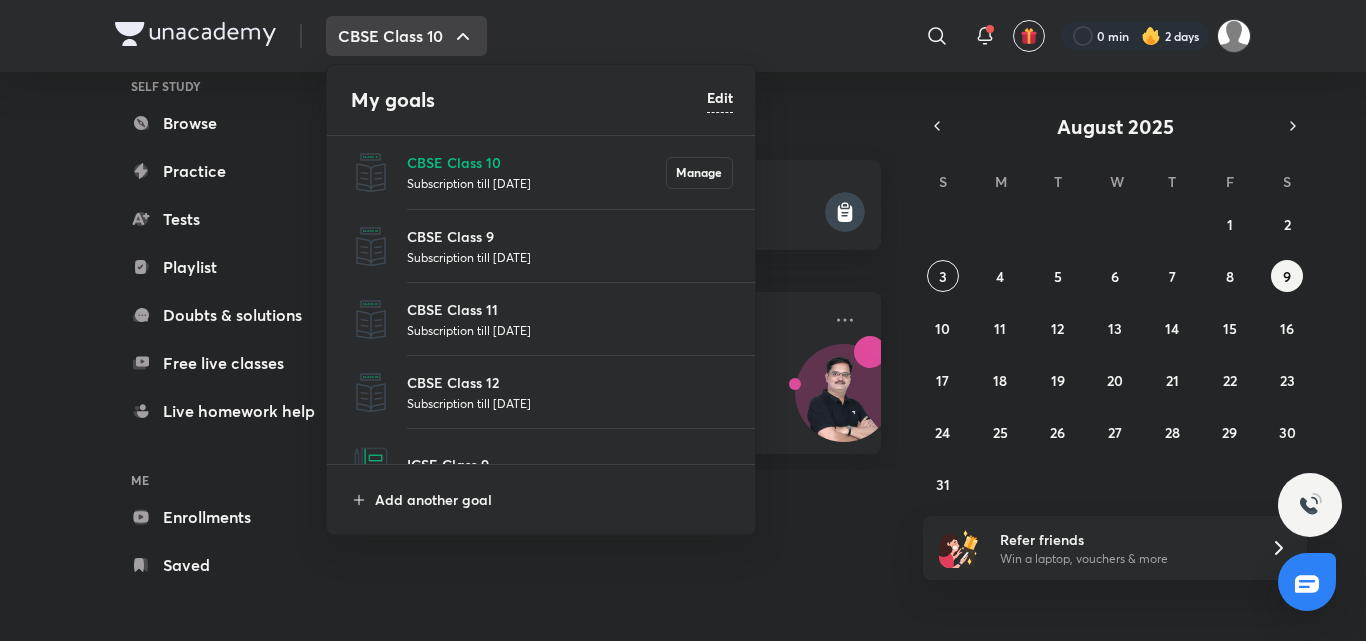 click on "Subscription till [DATE]" at bounding box center (570, 257) 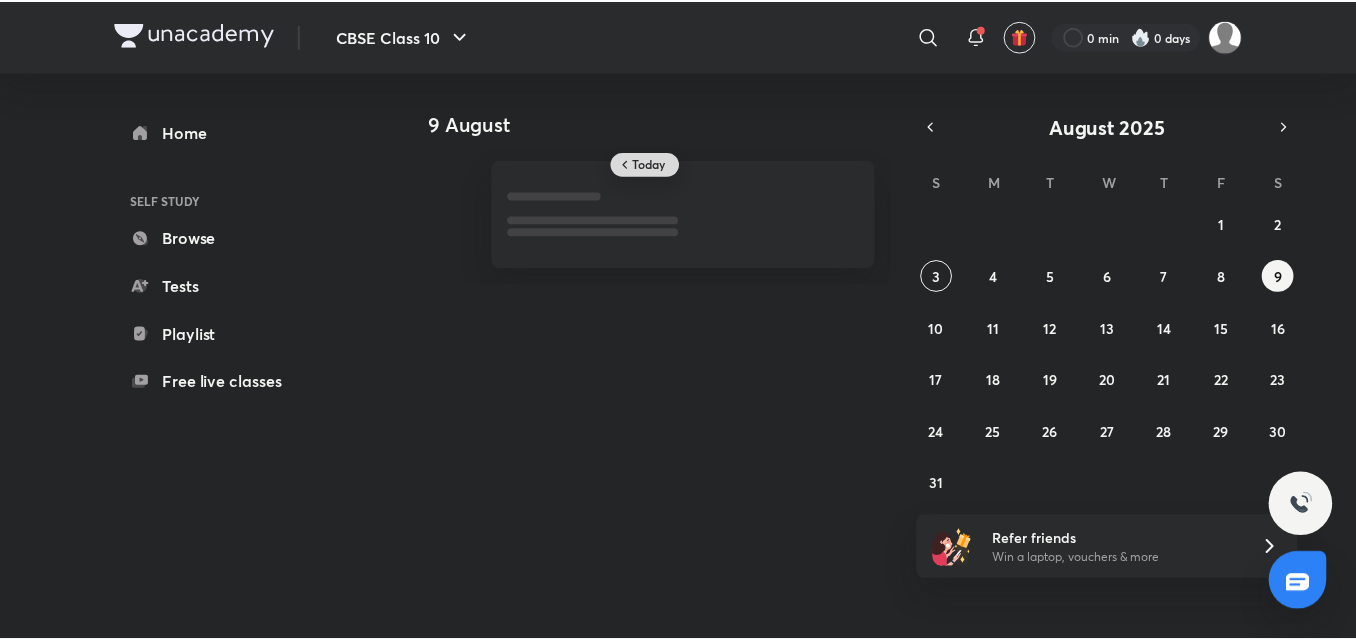 scroll, scrollTop: 0, scrollLeft: 0, axis: both 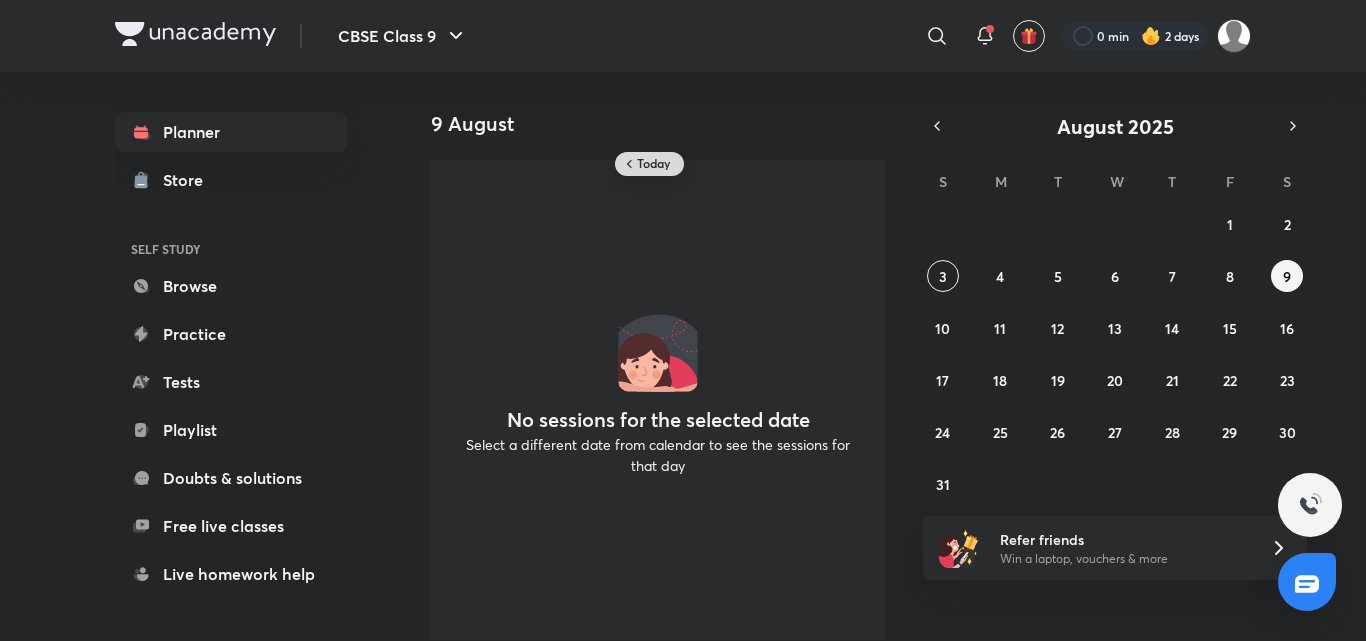click on "27 28 29 30 31 1 2 3 4 5 6 7 8 9 10 11 12 13 14 15 16 17 18 19 20 21 22 23 24 25 26 27 28 29 30 31 1 2 3 4 5 6" at bounding box center [1115, 354] 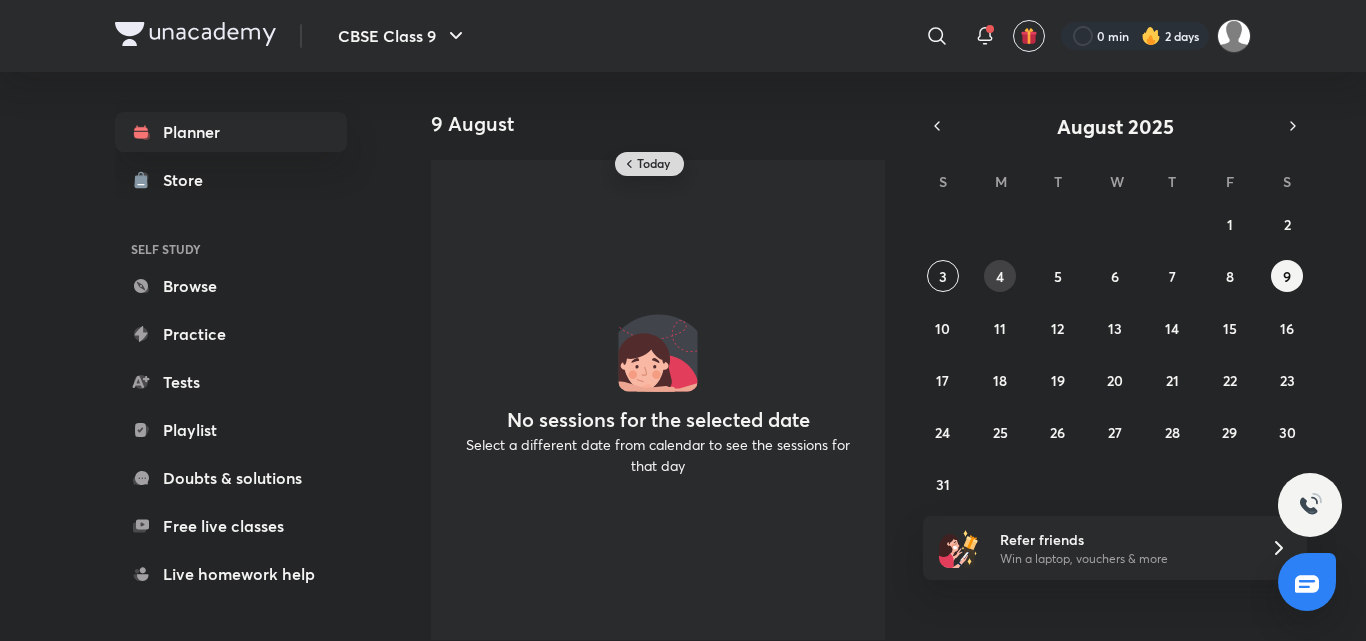 click on "4" at bounding box center (1000, 276) 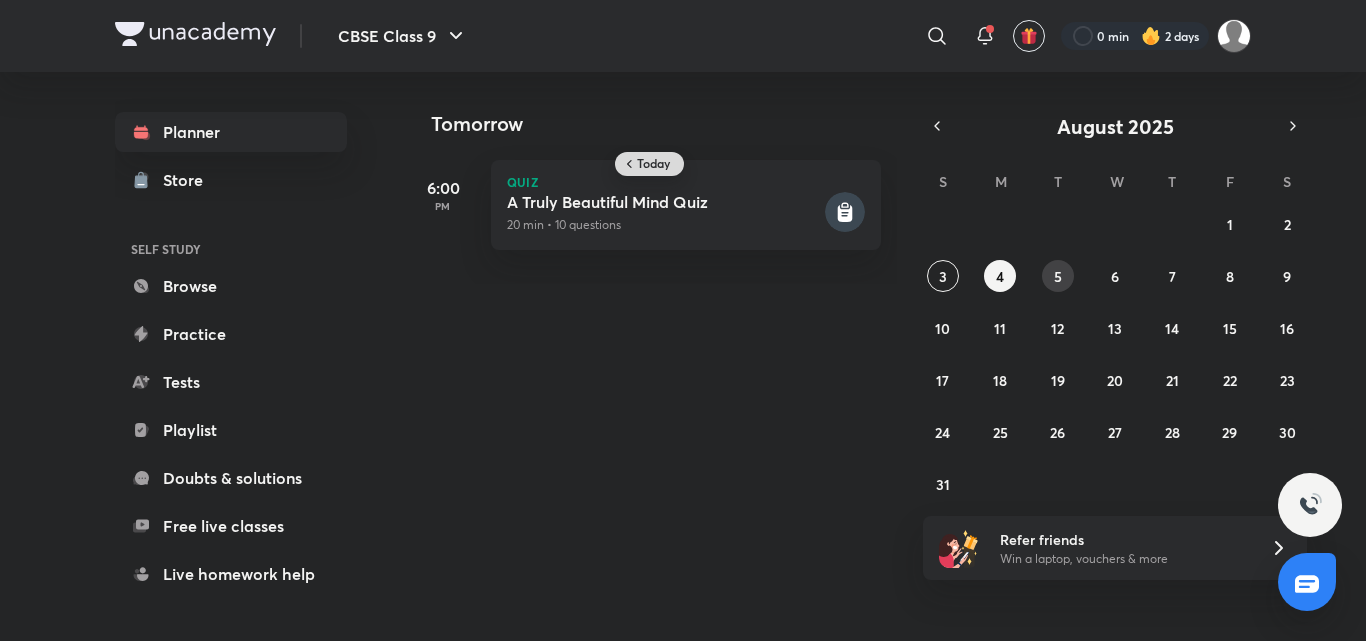 click on "5" at bounding box center [1058, 276] 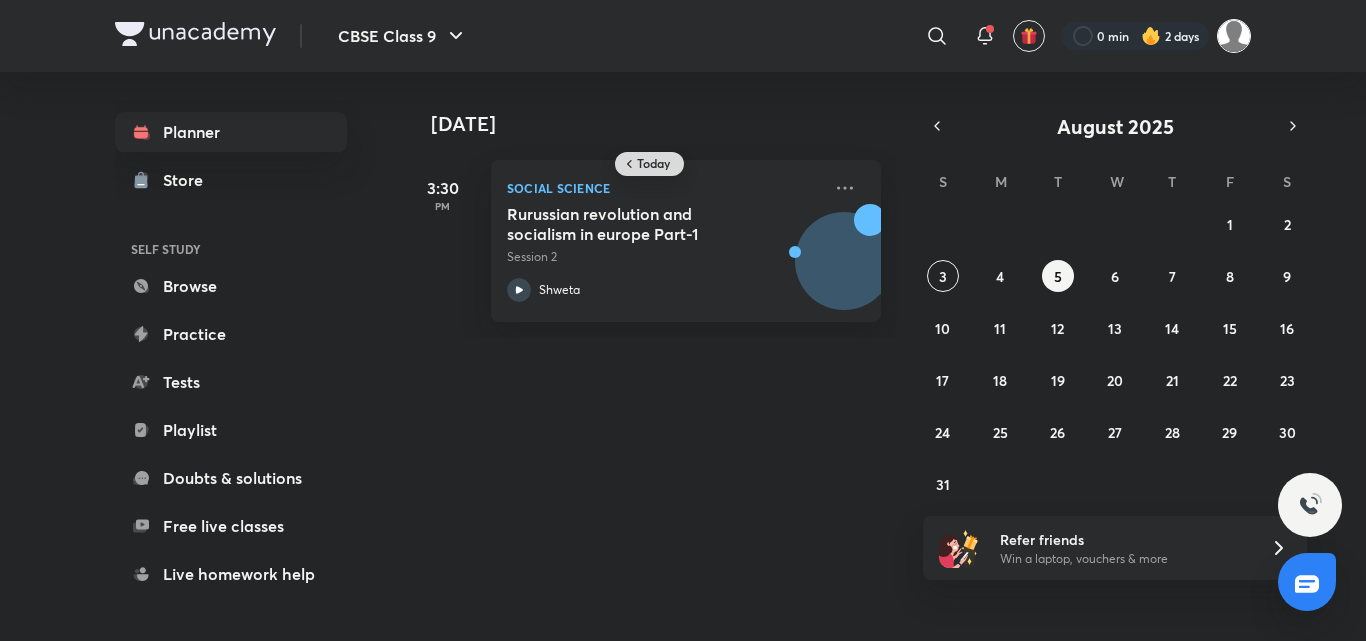 click at bounding box center [1234, 36] 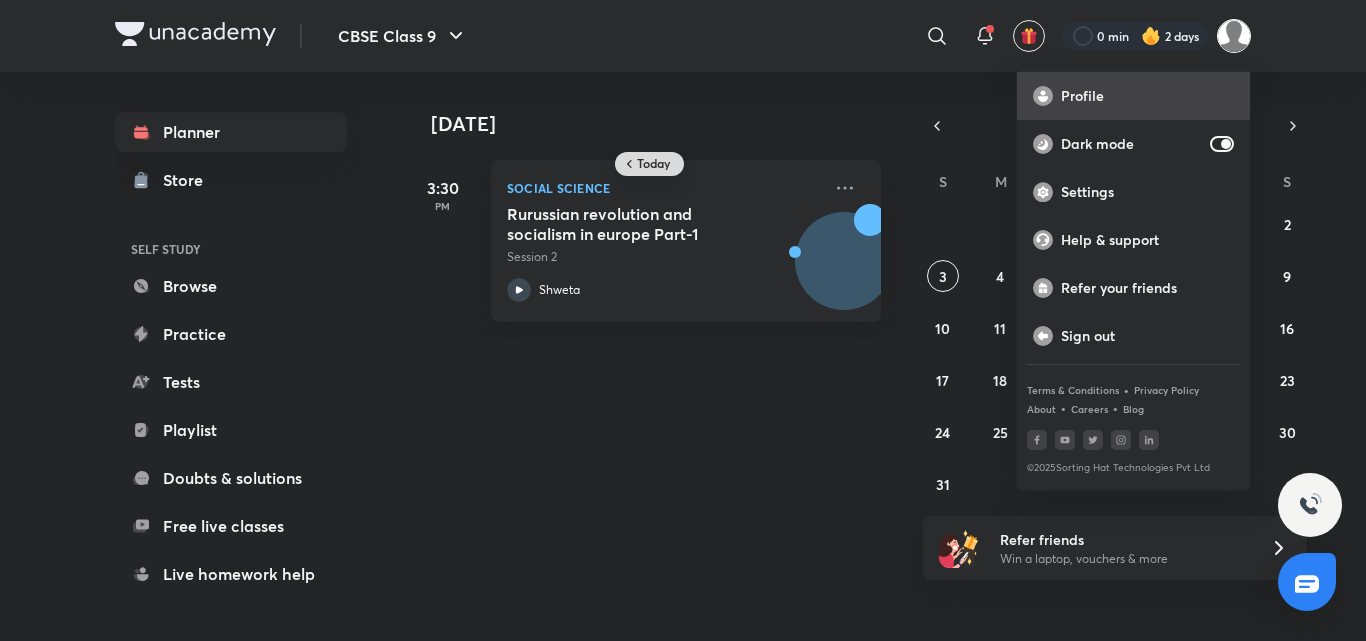 click on "Profile" at bounding box center [1147, 96] 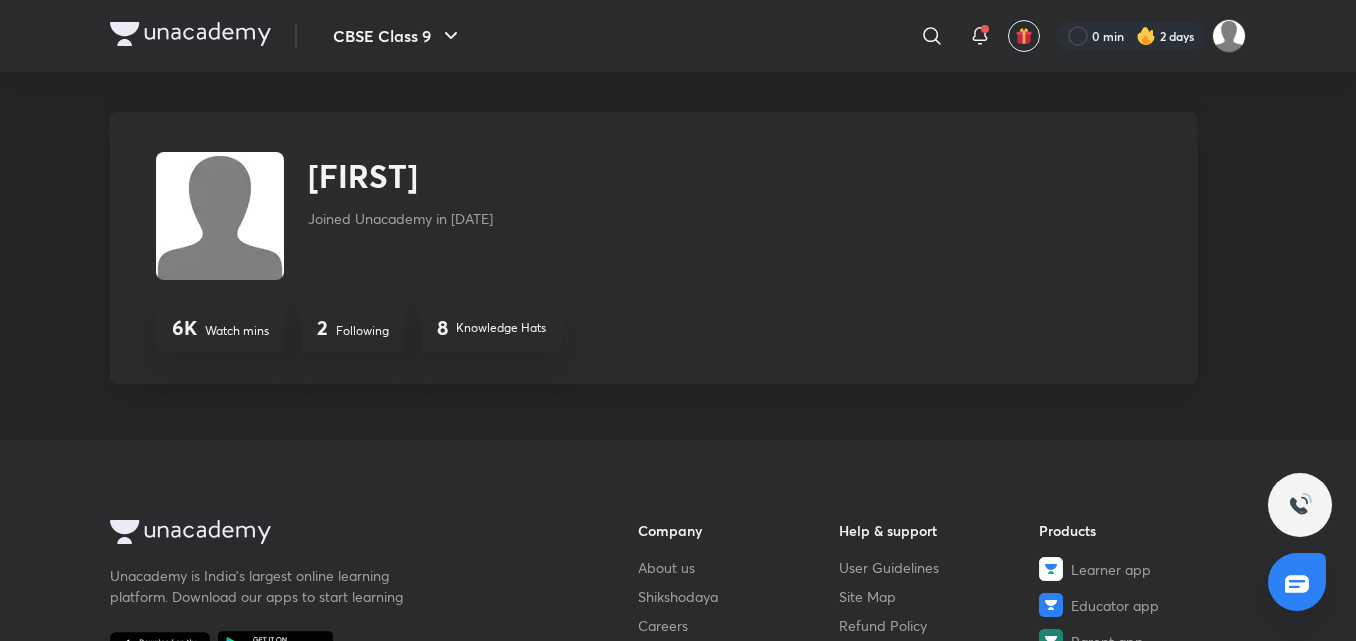 drag, startPoint x: 347, startPoint y: 326, endPoint x: 283, endPoint y: 402, distance: 99.35794 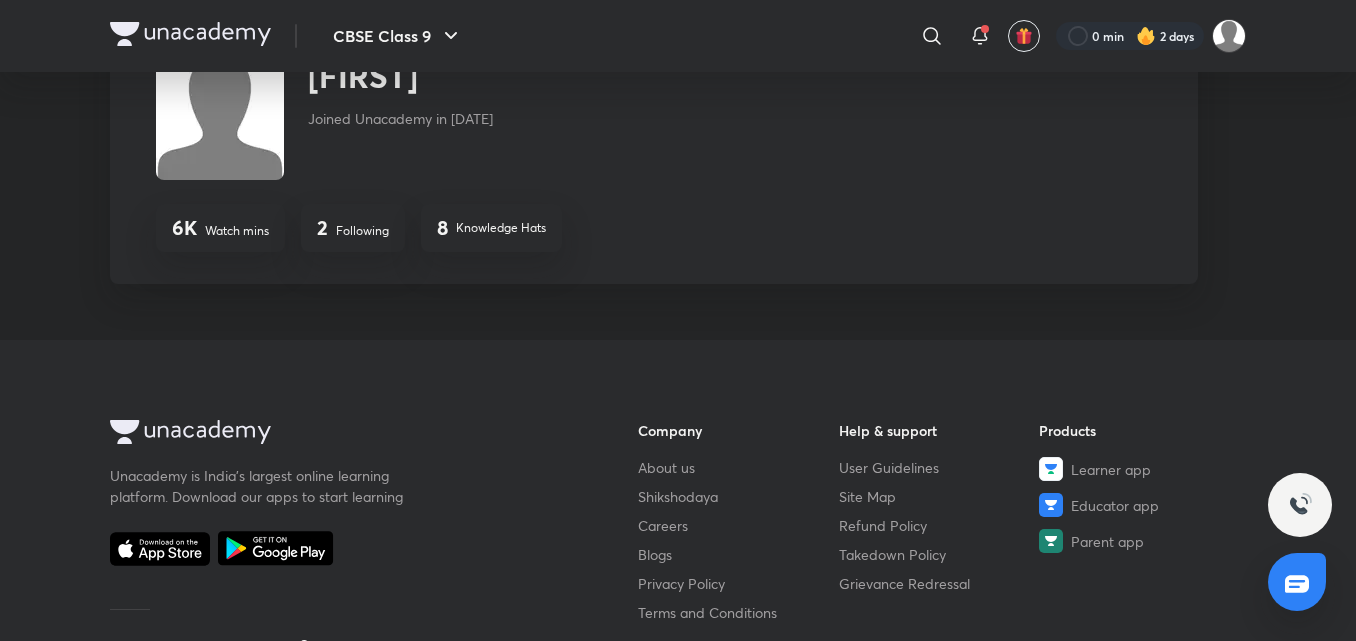 scroll, scrollTop: 0, scrollLeft: 0, axis: both 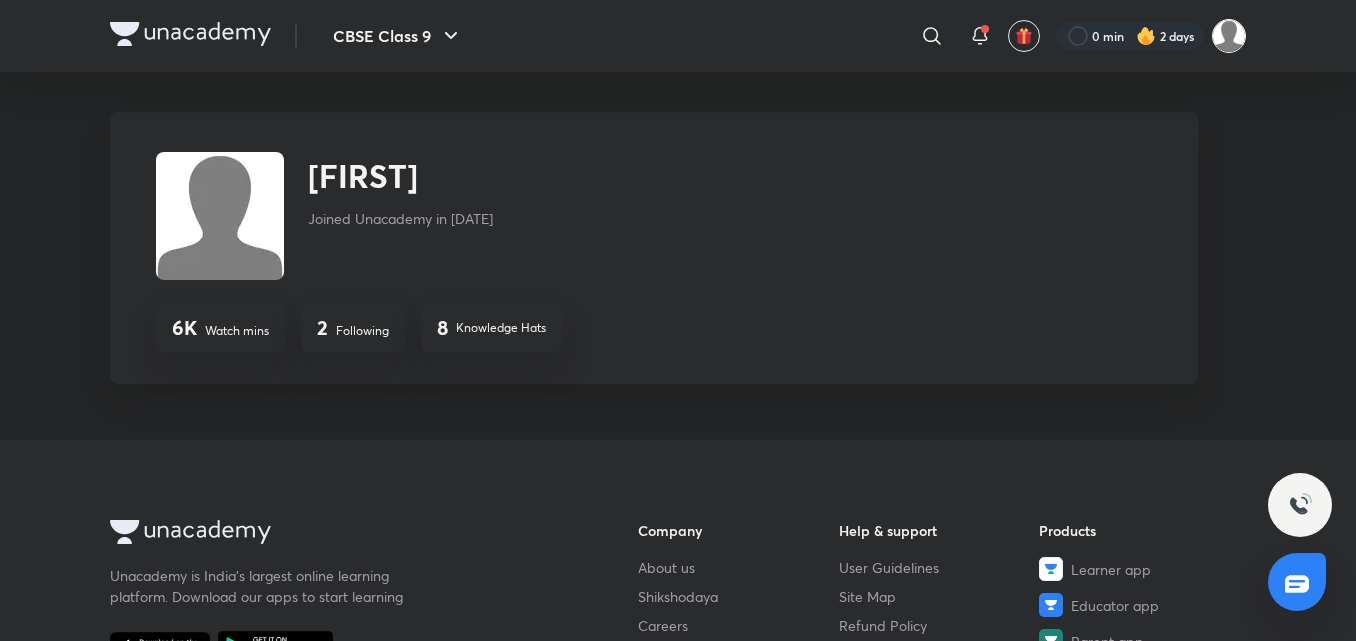 click at bounding box center [1229, 36] 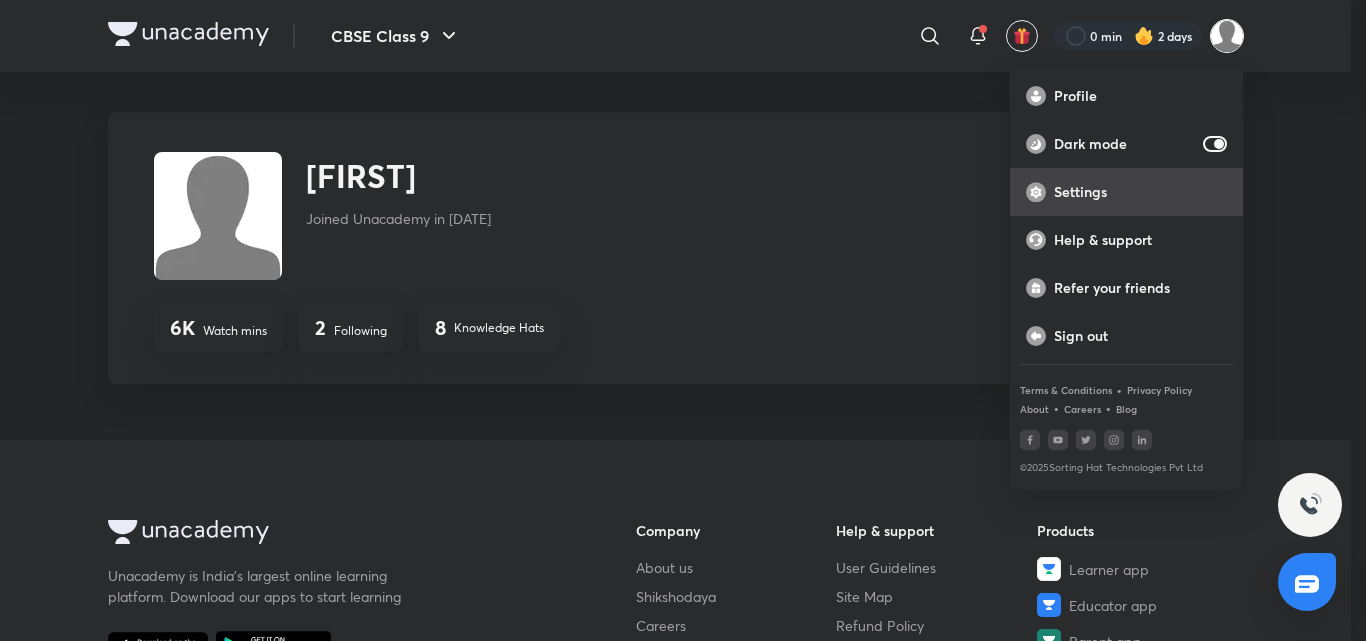 click on "Settings" at bounding box center (1126, 192) 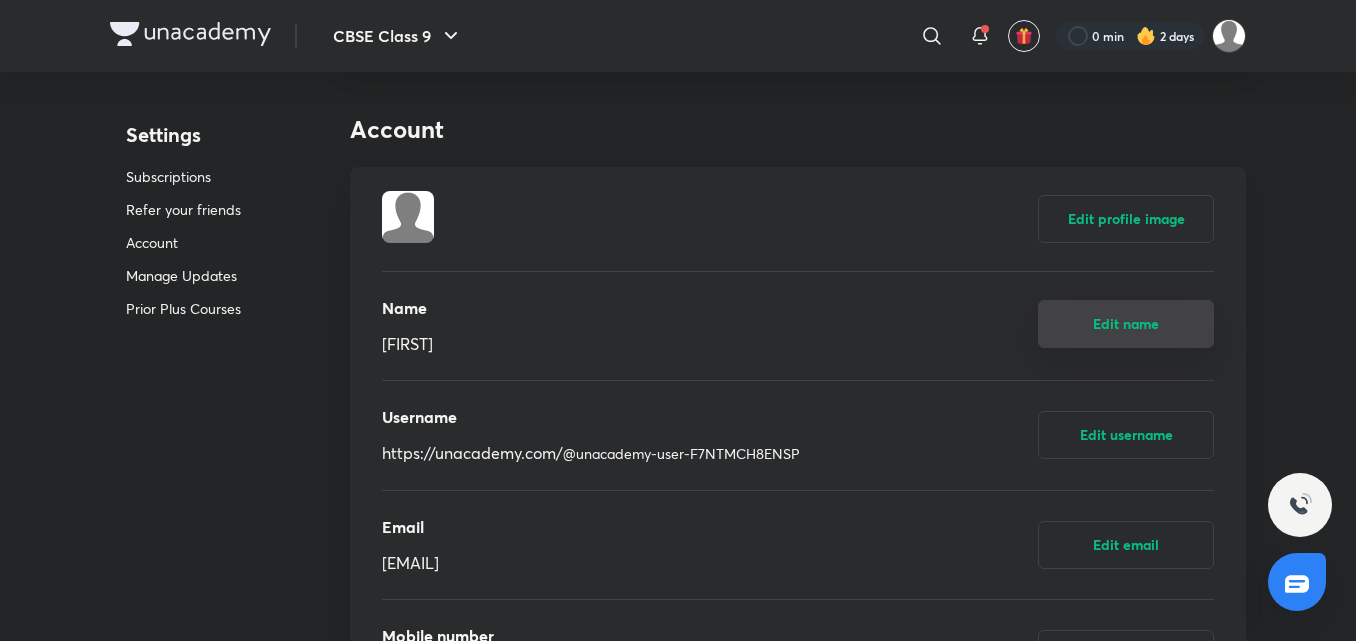 scroll, scrollTop: 1000, scrollLeft: 0, axis: vertical 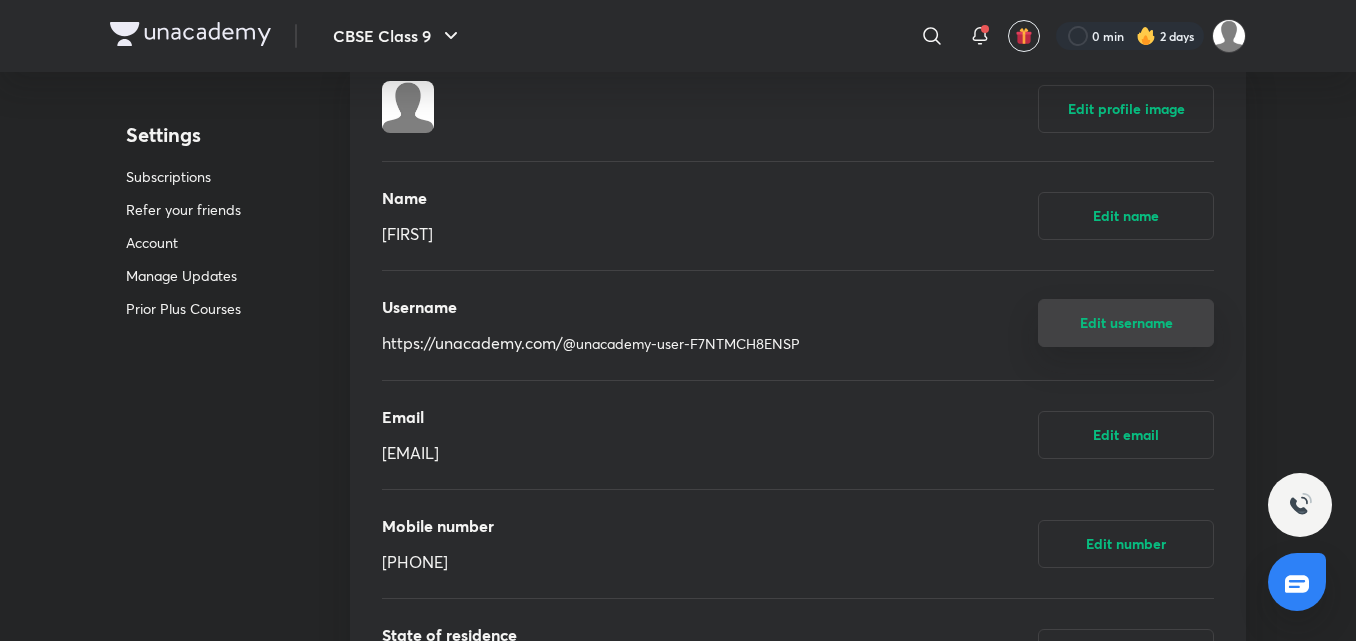 click on "Edit username" at bounding box center (1126, 323) 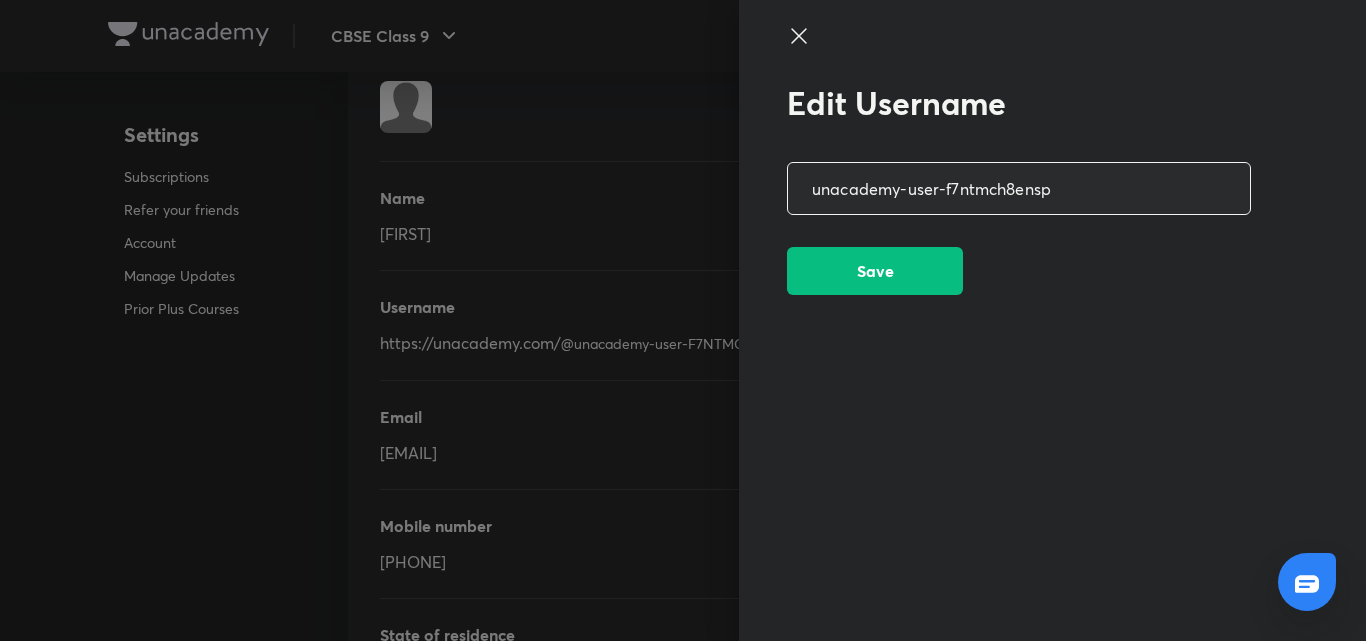 drag, startPoint x: 1095, startPoint y: 204, endPoint x: 789, endPoint y: 211, distance: 306.08005 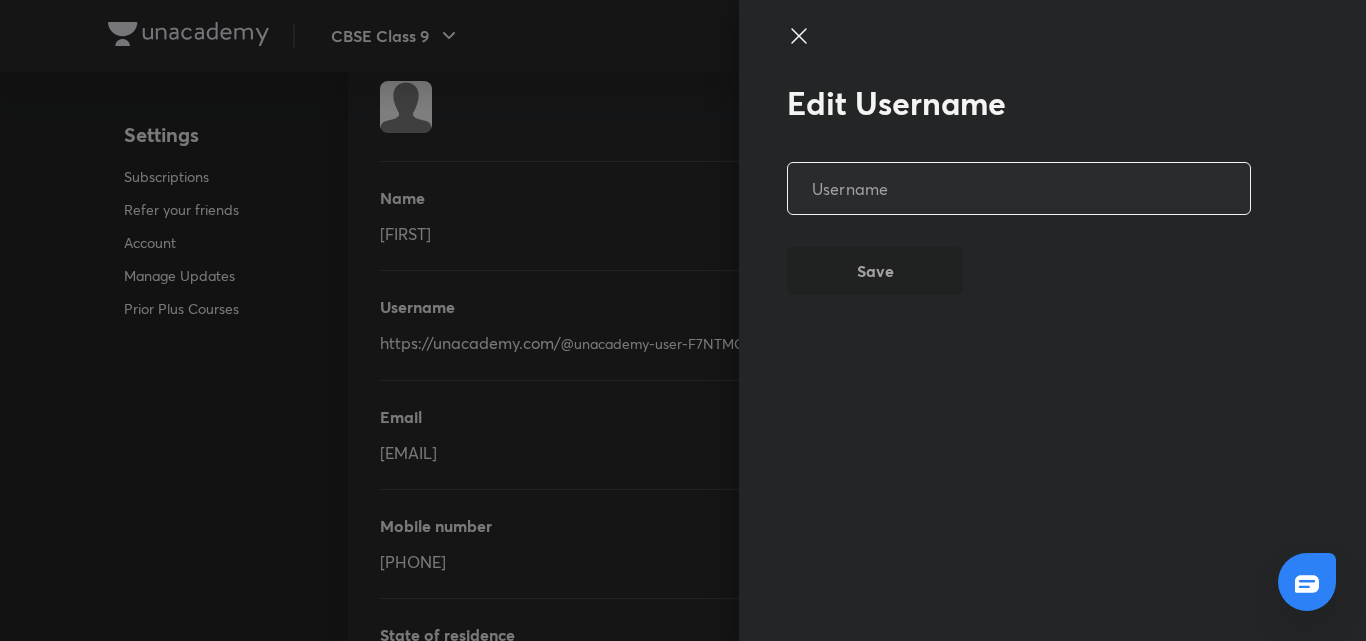 click on "Save" at bounding box center (875, 271) 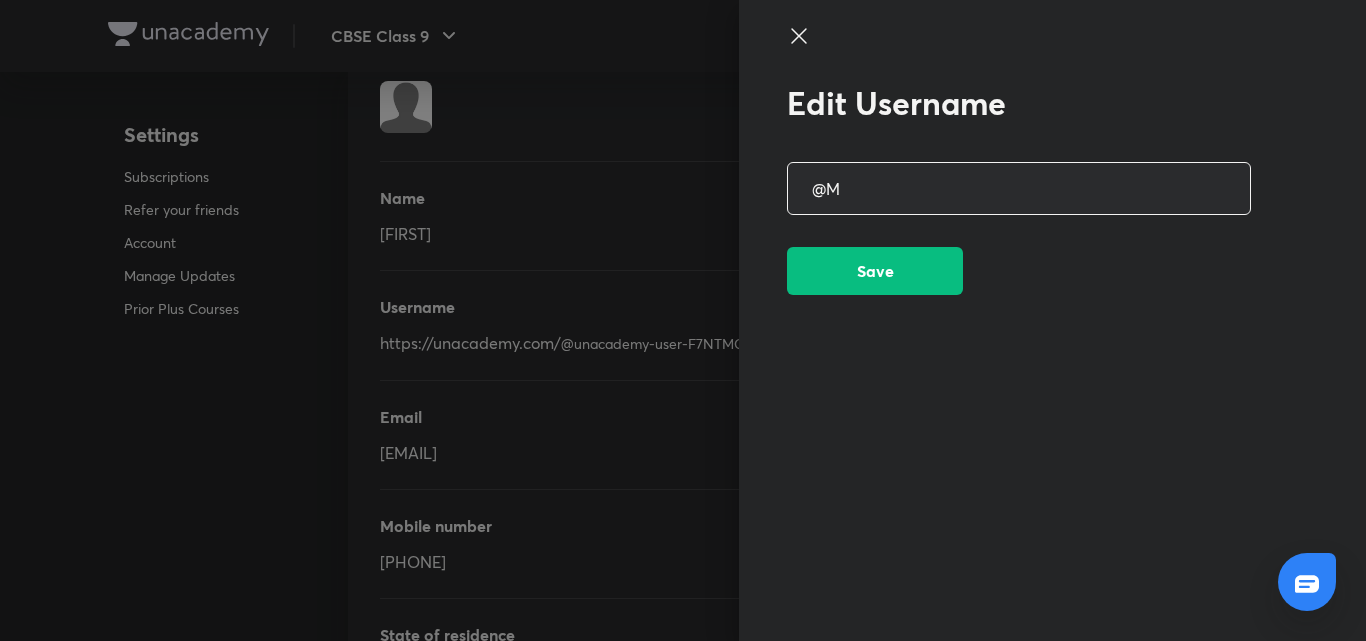 type on "M" 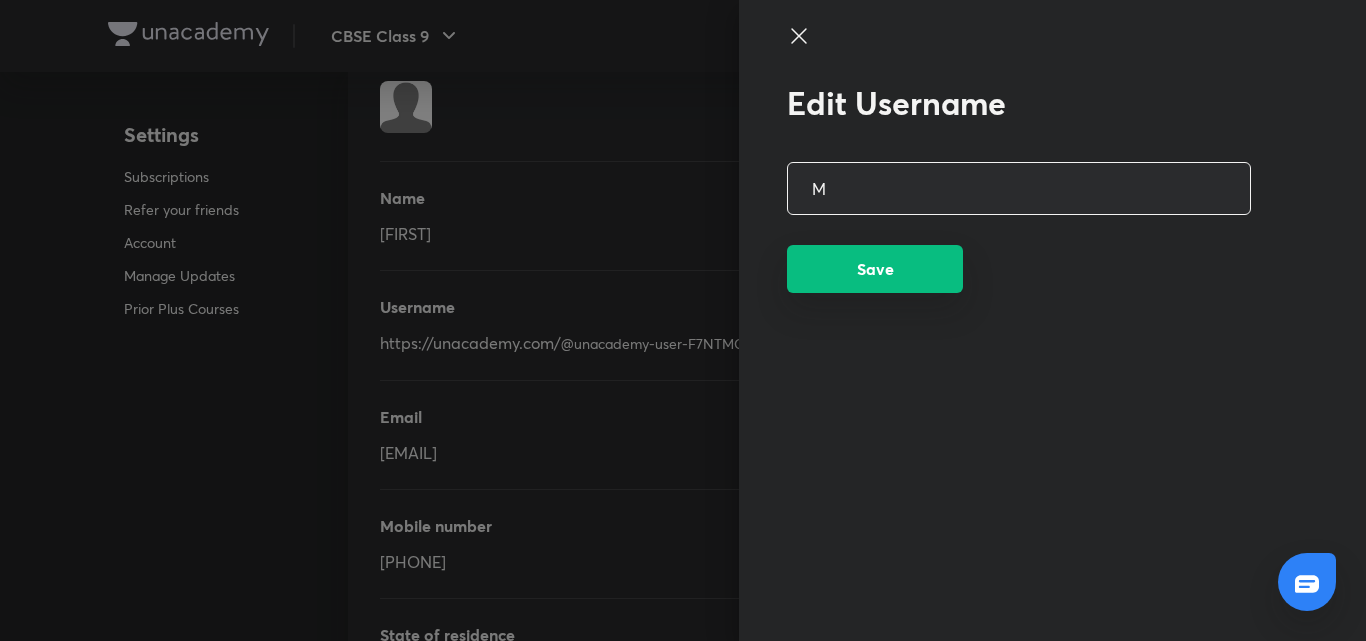 type on "M" 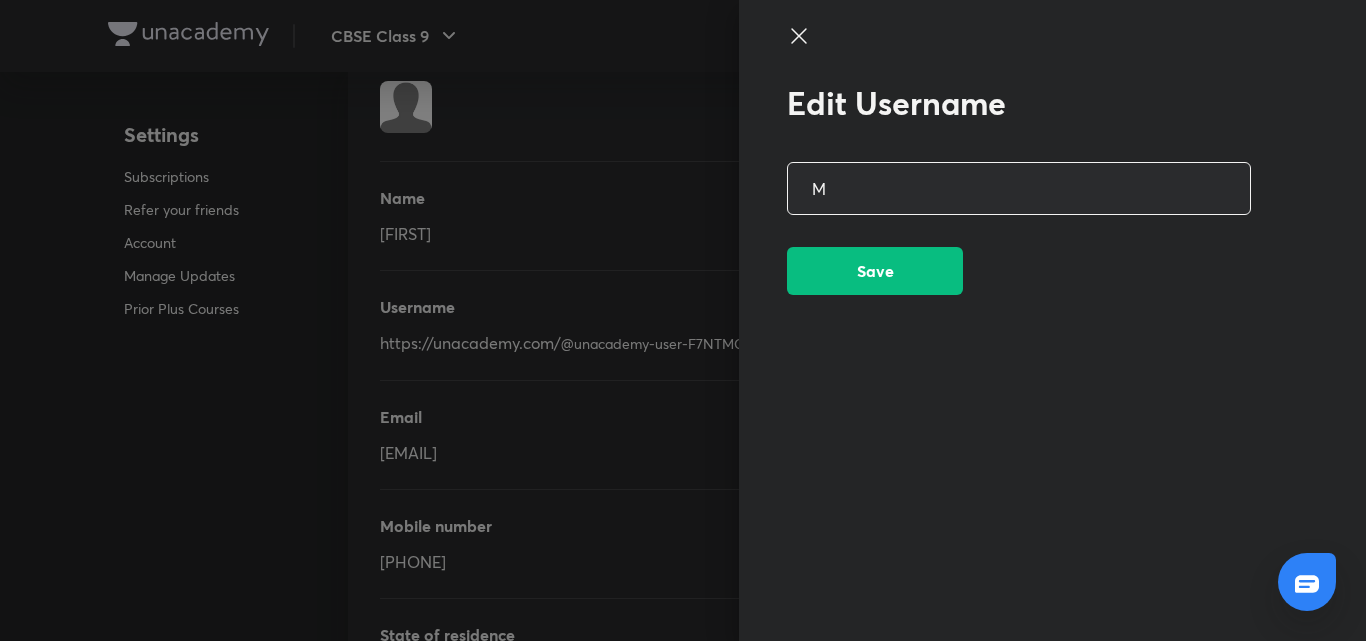 drag, startPoint x: 919, startPoint y: 285, endPoint x: 906, endPoint y: 263, distance: 25.553865 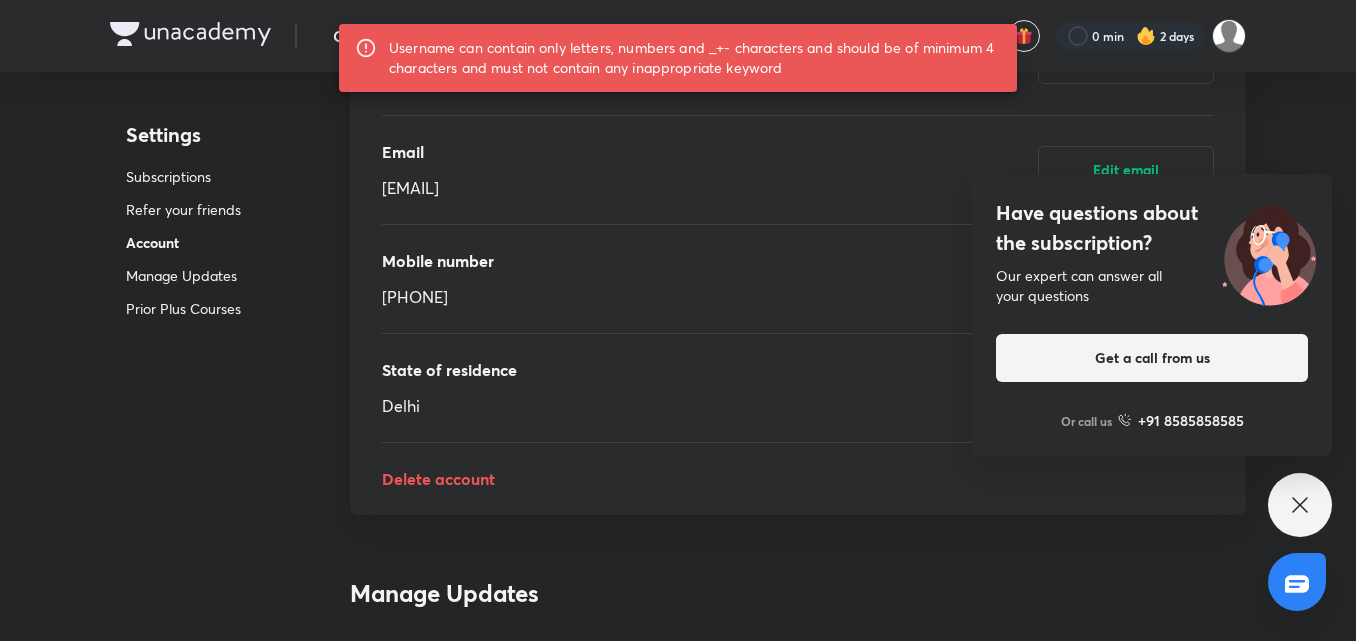 scroll, scrollTop: 1300, scrollLeft: 0, axis: vertical 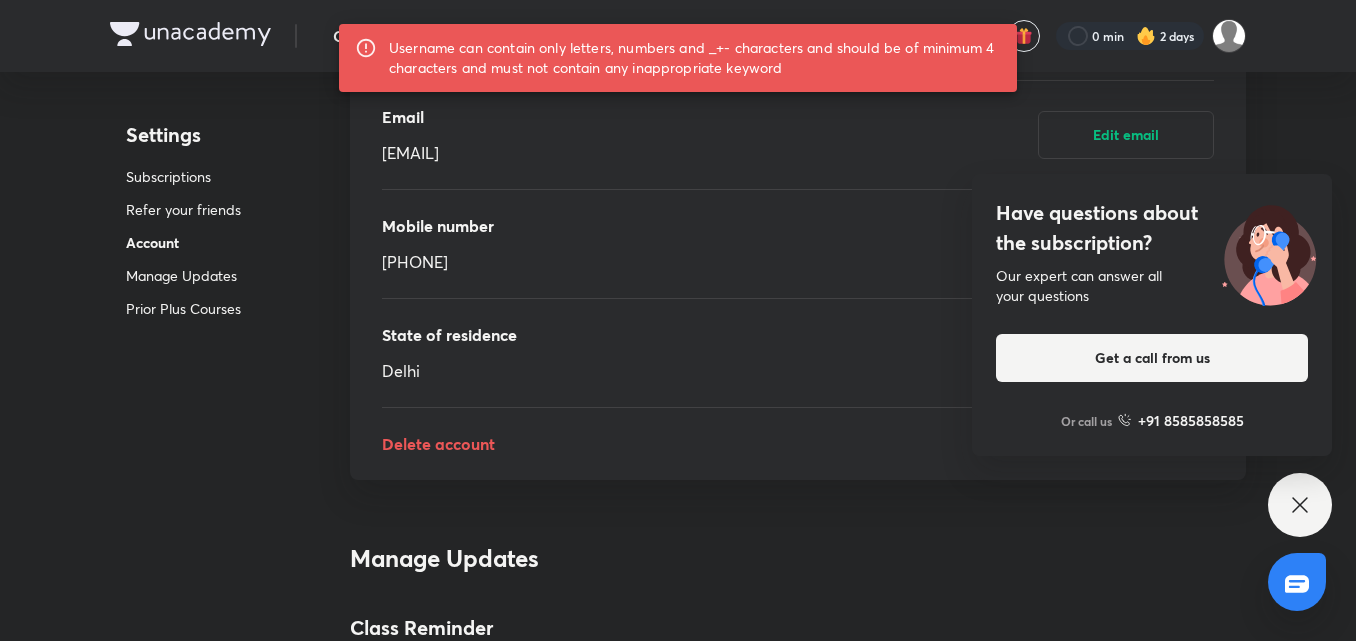 click 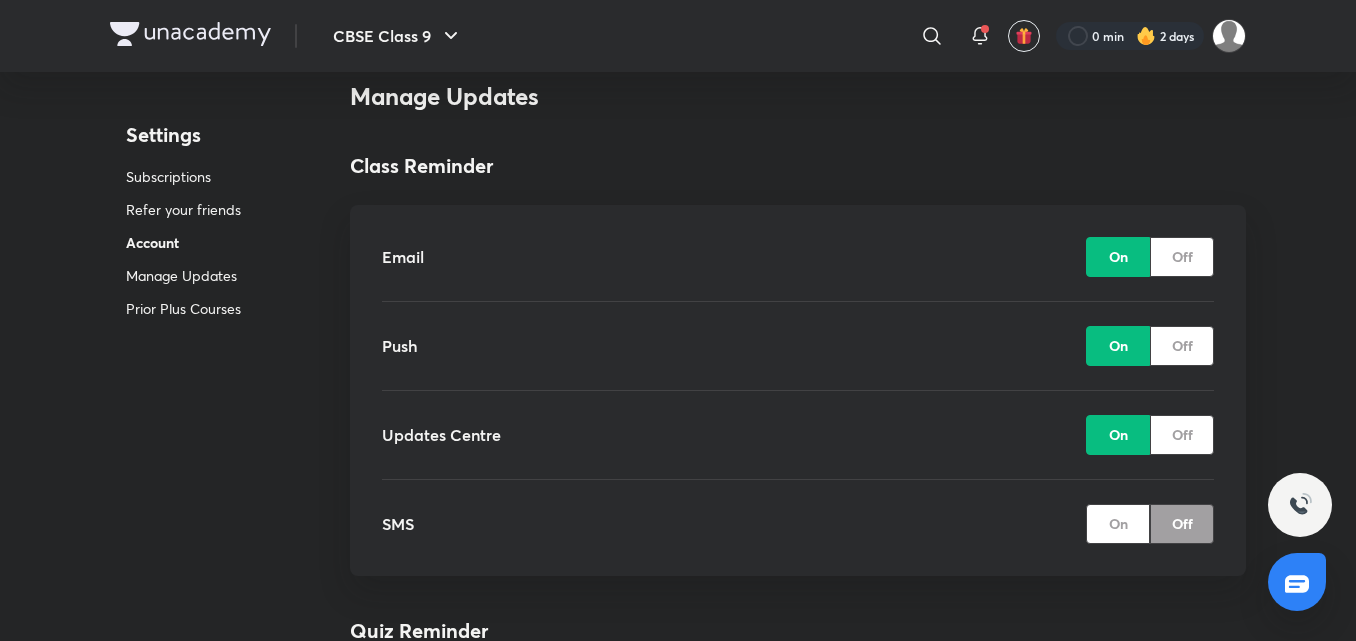 scroll, scrollTop: 1800, scrollLeft: 0, axis: vertical 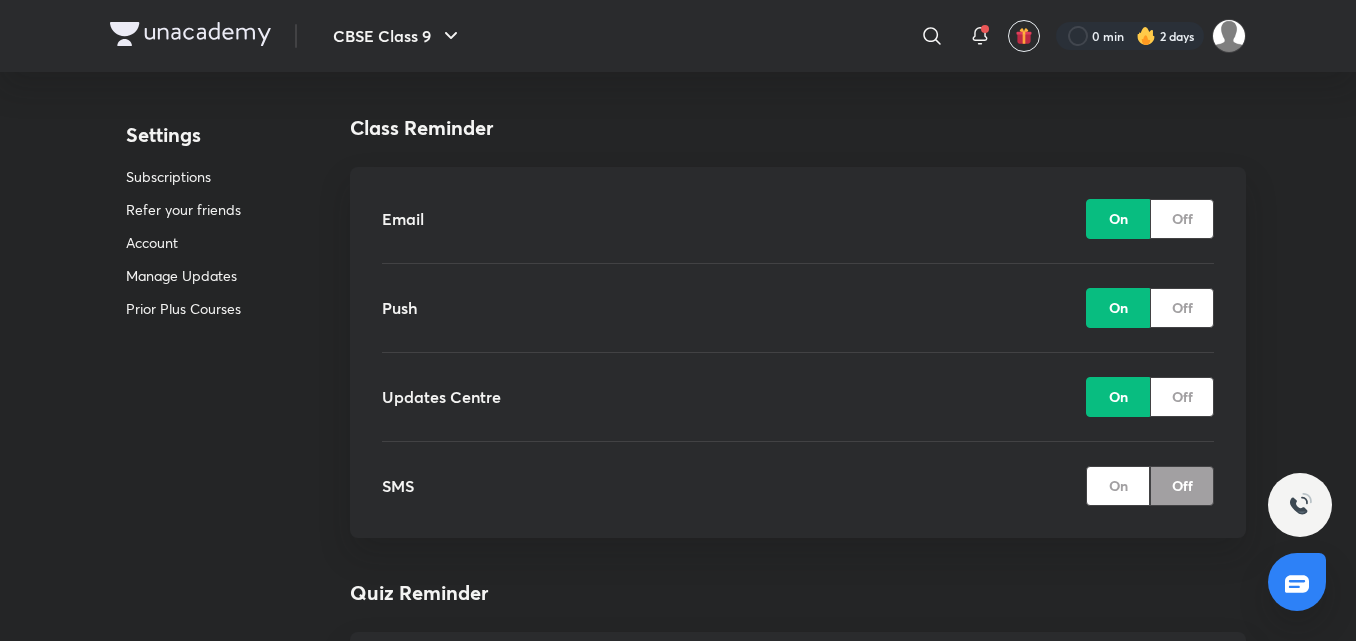 click on "Off" at bounding box center (1182, 219) 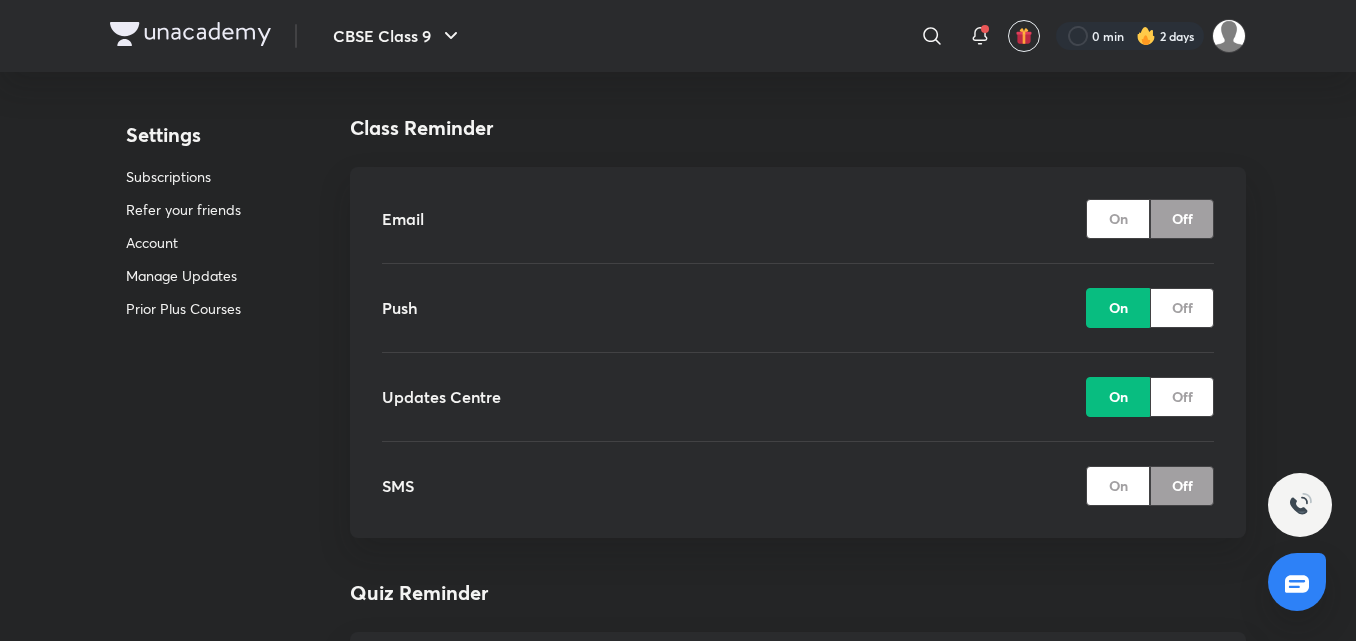 click on "Push On Off" at bounding box center [798, 308] 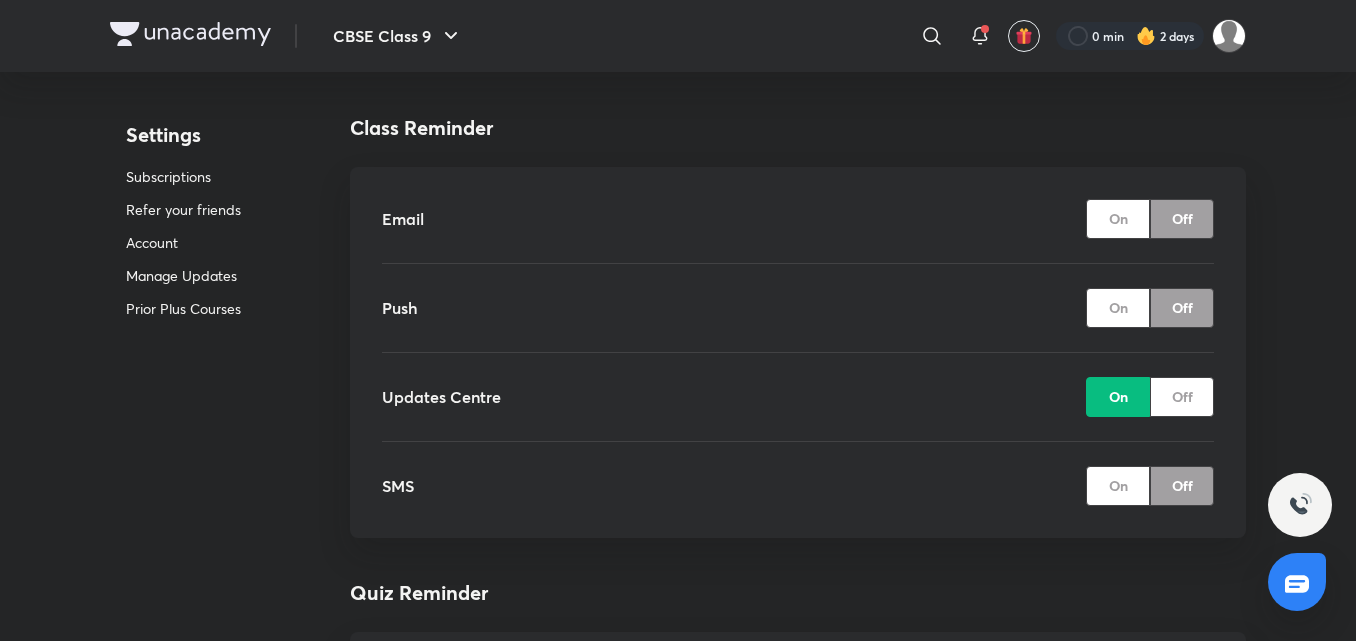 click on "Off" at bounding box center (1182, 397) 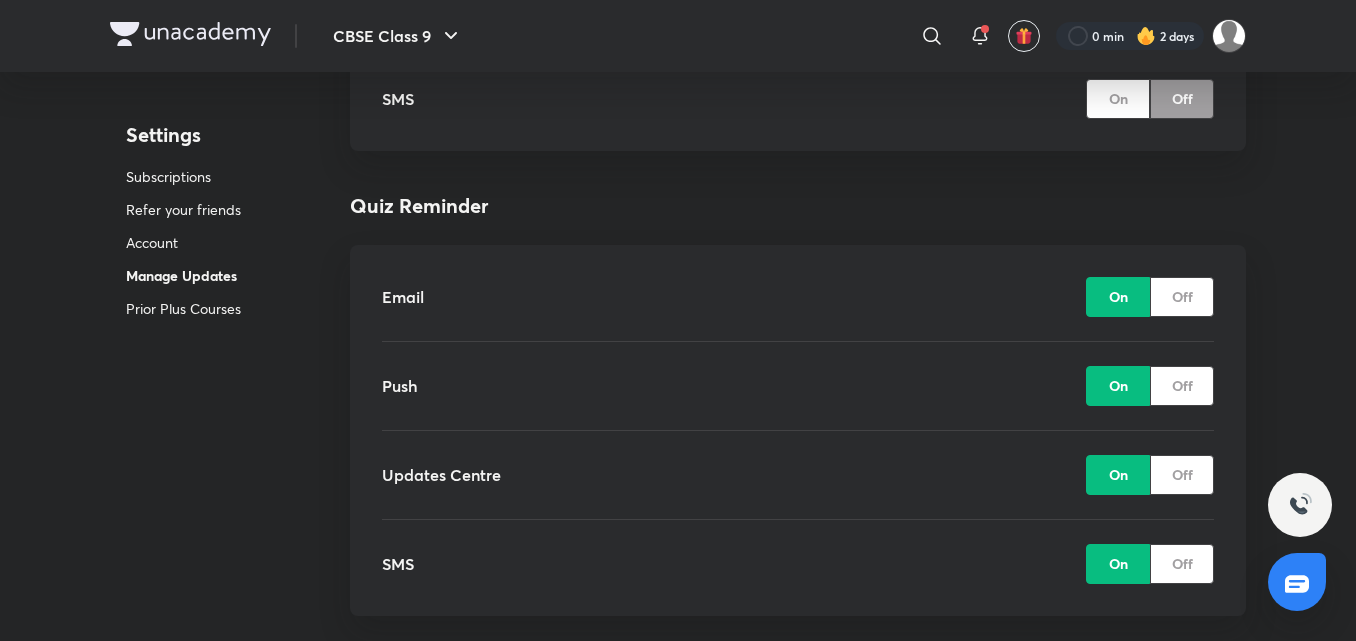 scroll, scrollTop: 2200, scrollLeft: 0, axis: vertical 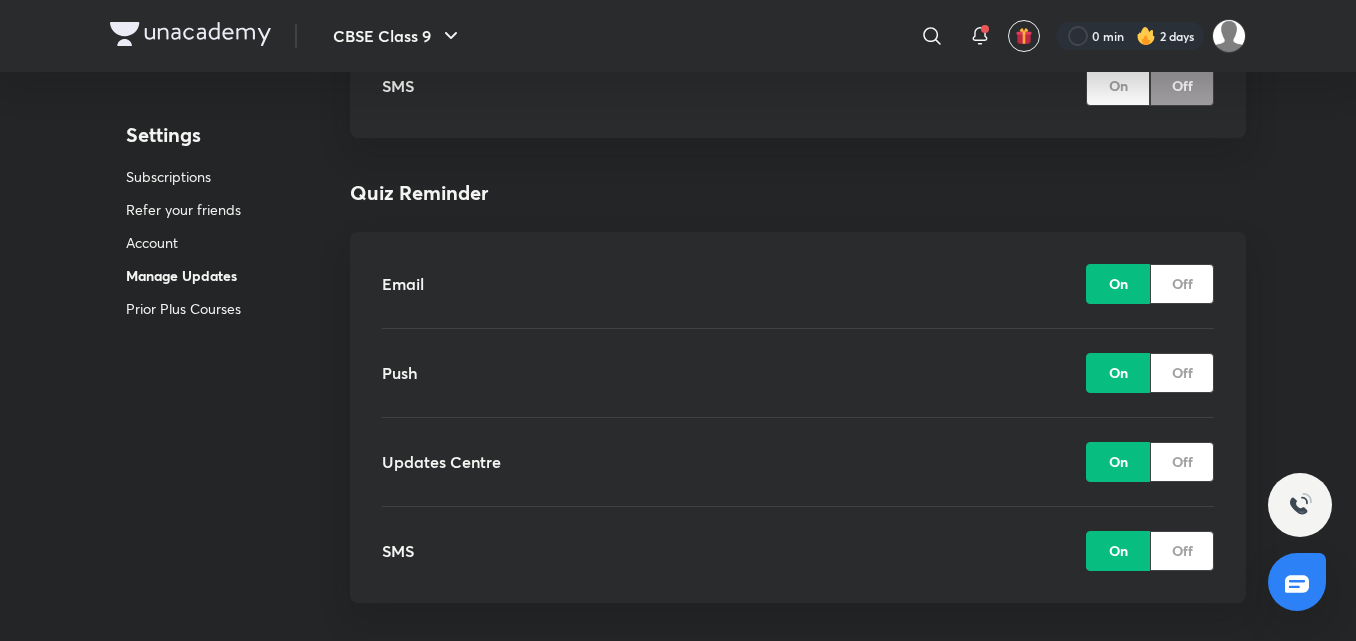 click on "Off" at bounding box center (1182, 284) 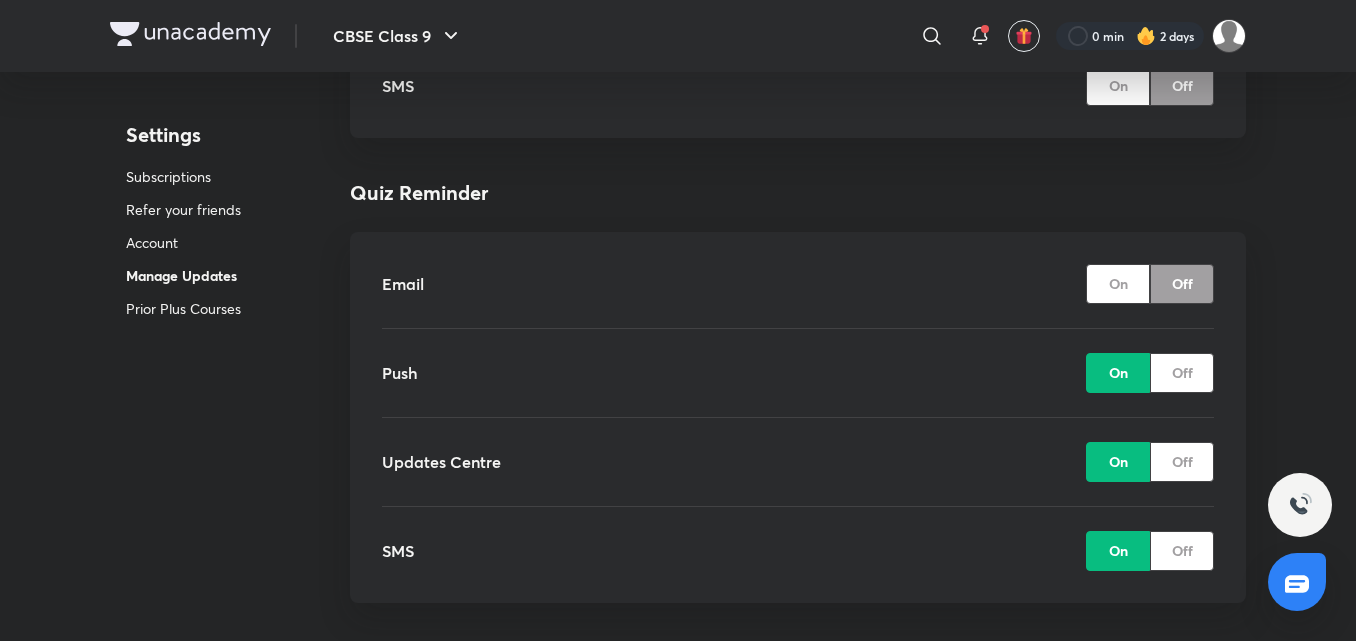click on "Push On Off" at bounding box center [798, 373] 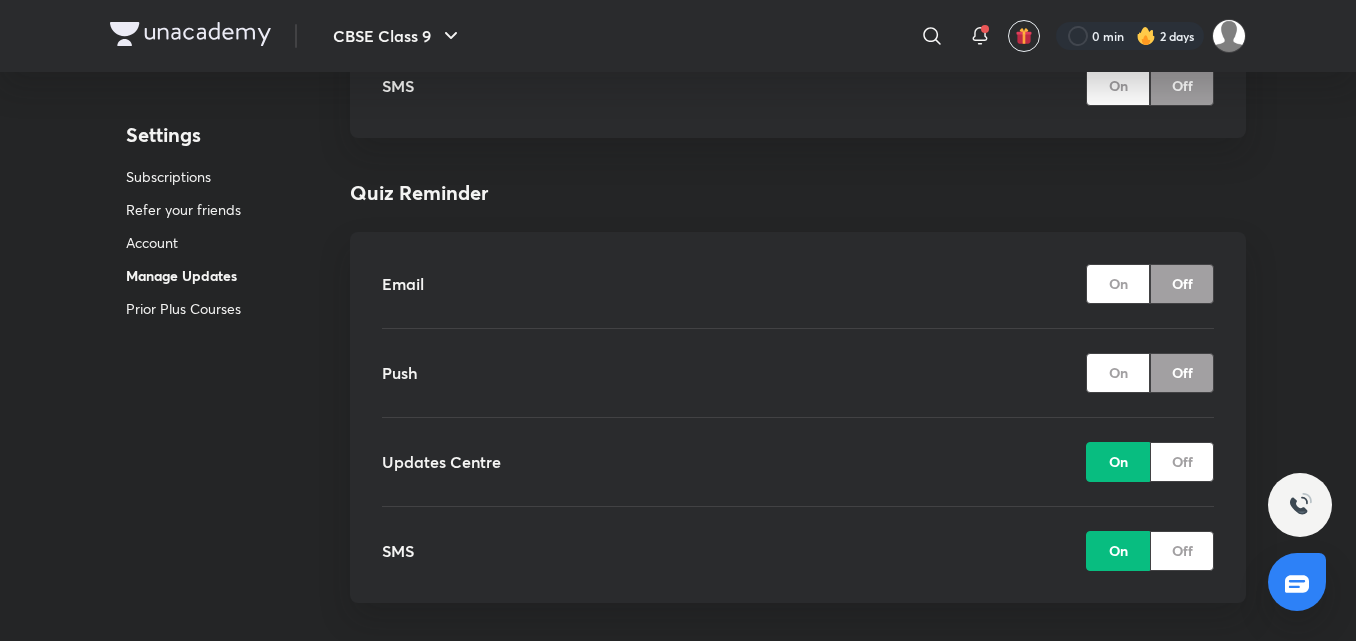 click on "Off" at bounding box center (1182, 462) 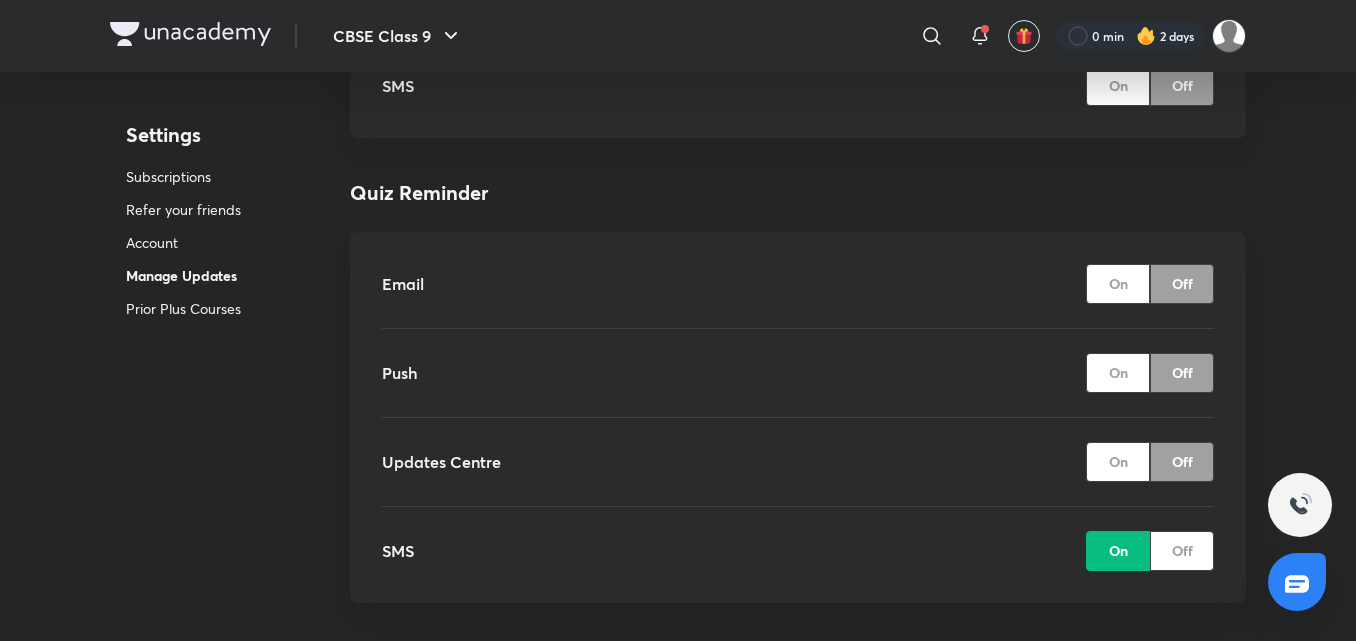 click on "Off" at bounding box center (1182, 550) 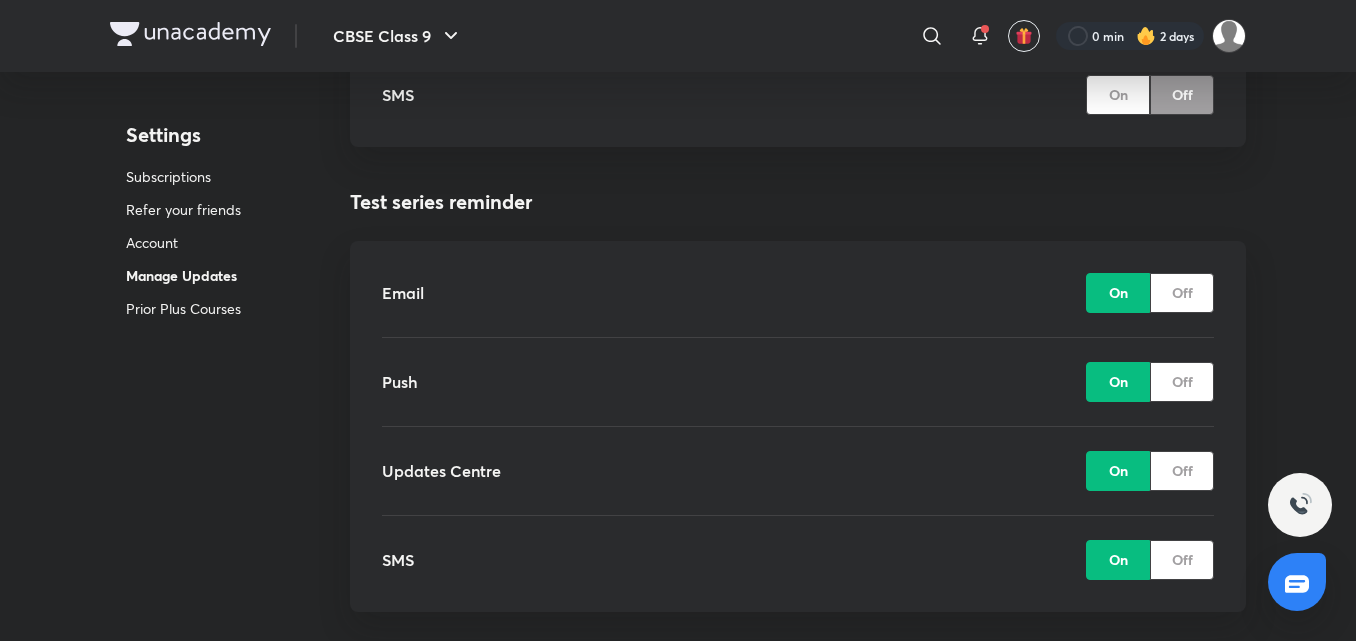 scroll, scrollTop: 2700, scrollLeft: 0, axis: vertical 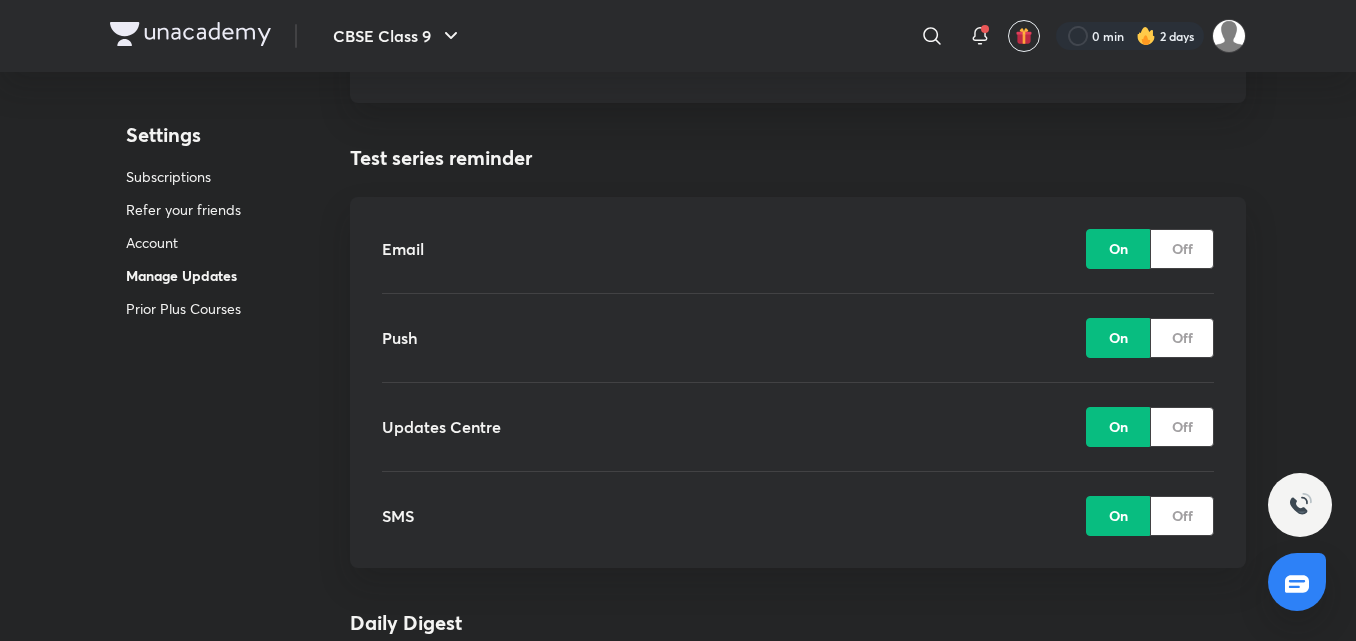 click on "On" at bounding box center (1118, 249) 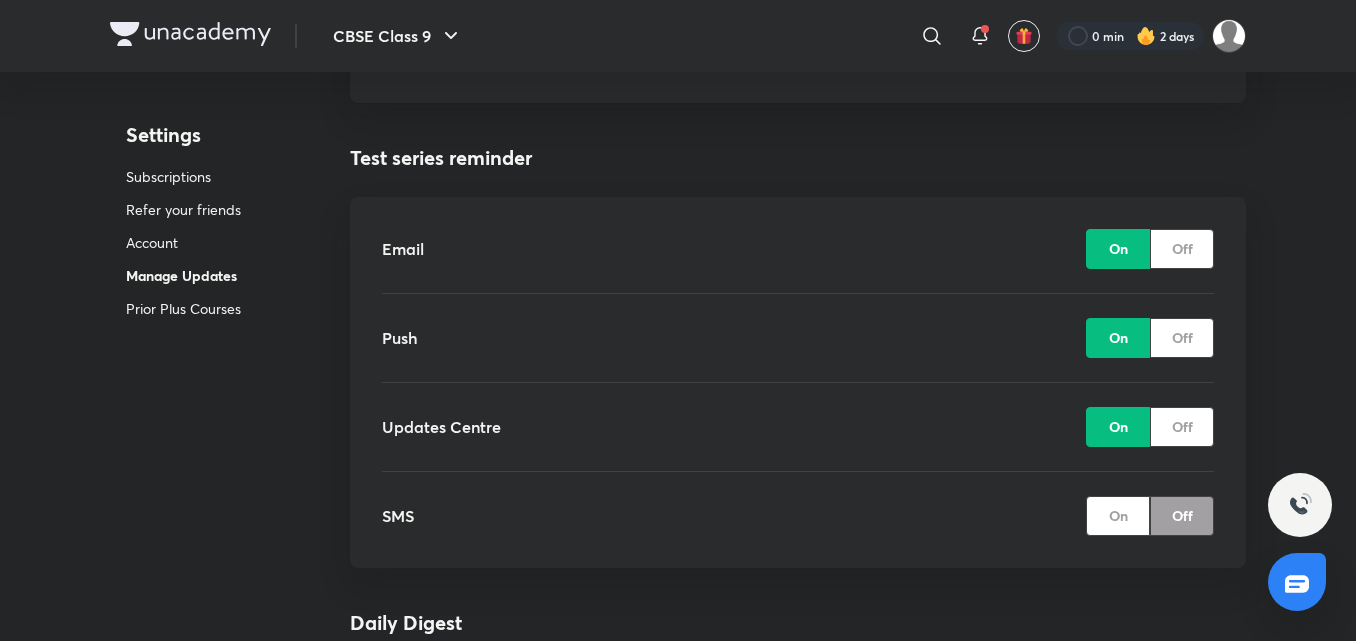 click on "Updates Centre On Off" at bounding box center [798, 427] 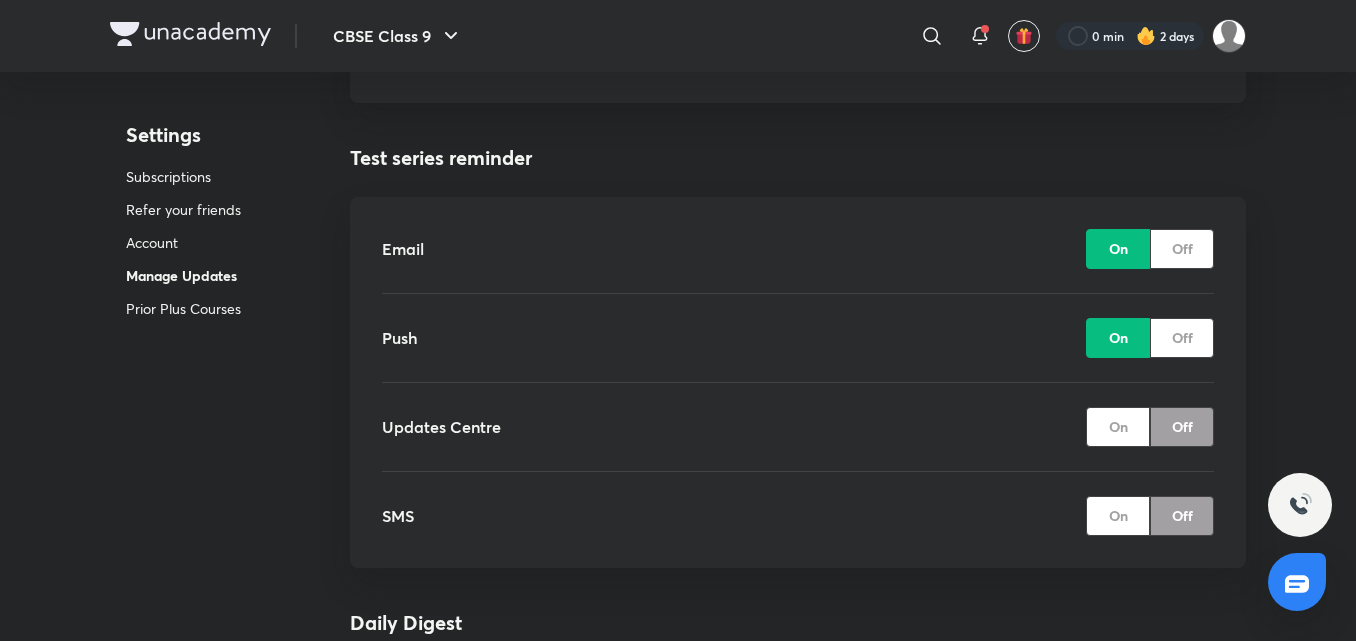 drag, startPoint x: 1208, startPoint y: 347, endPoint x: 1195, endPoint y: 338, distance: 15.811388 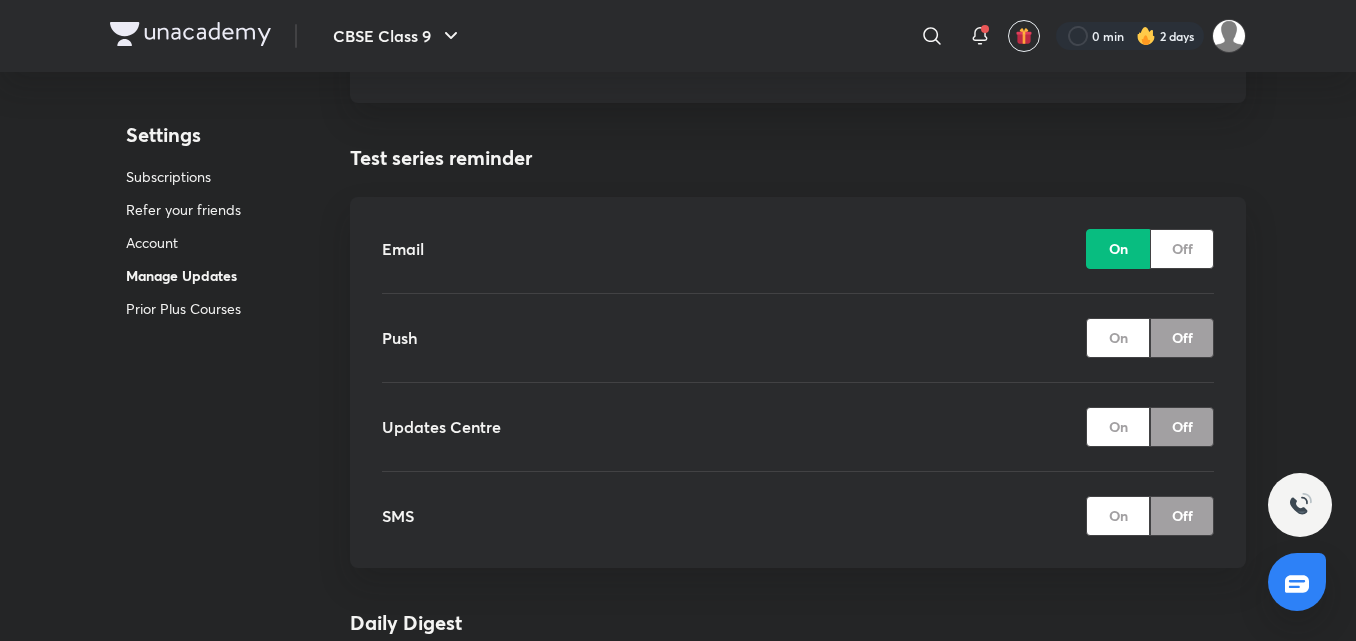 click on "Off" at bounding box center (1182, 249) 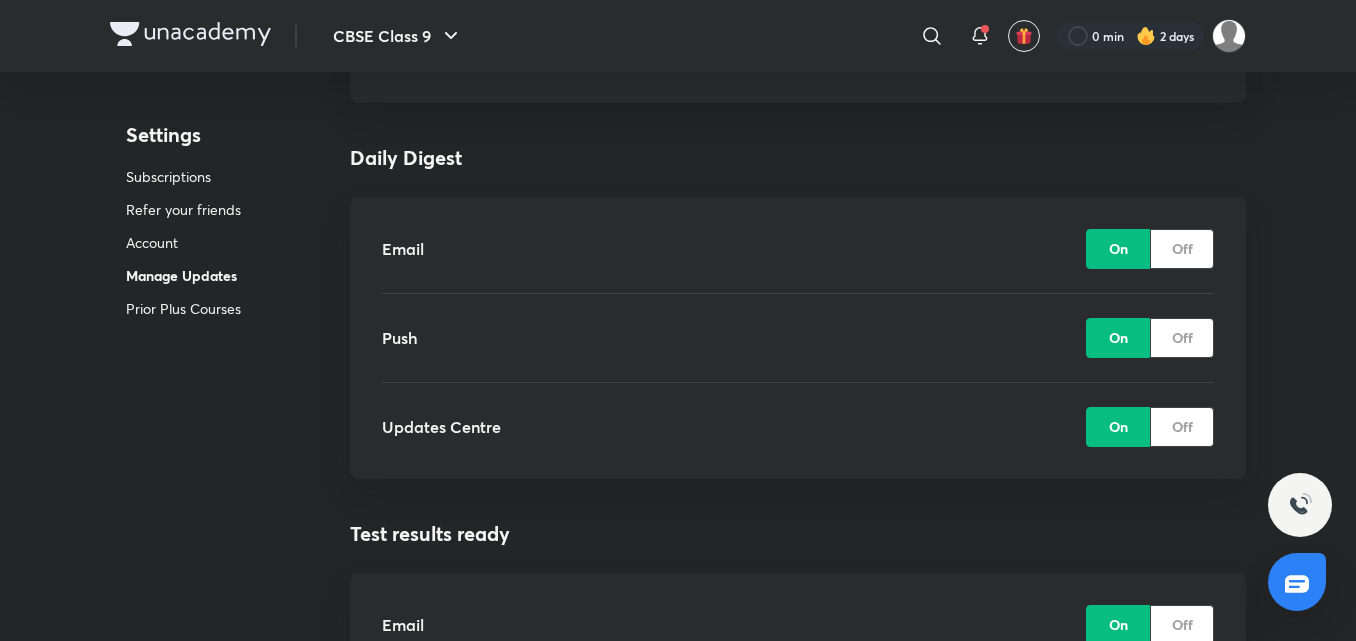 scroll, scrollTop: 3200, scrollLeft: 0, axis: vertical 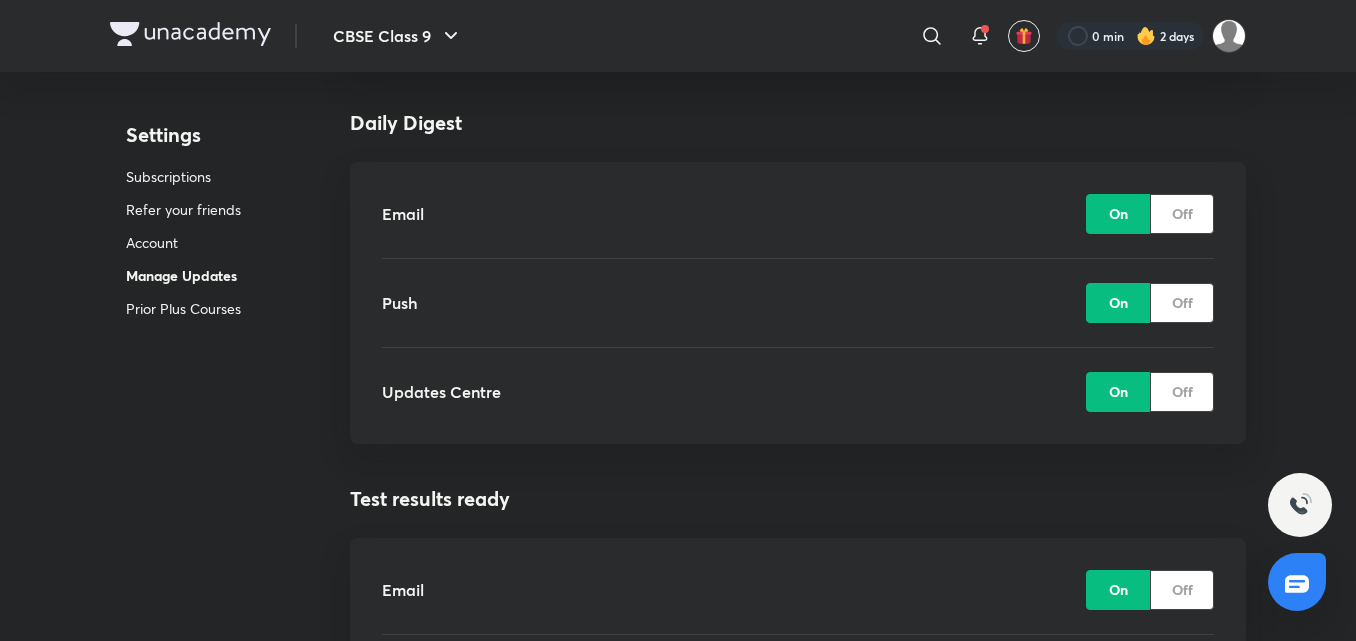 click on "Off" at bounding box center [1182, 213] 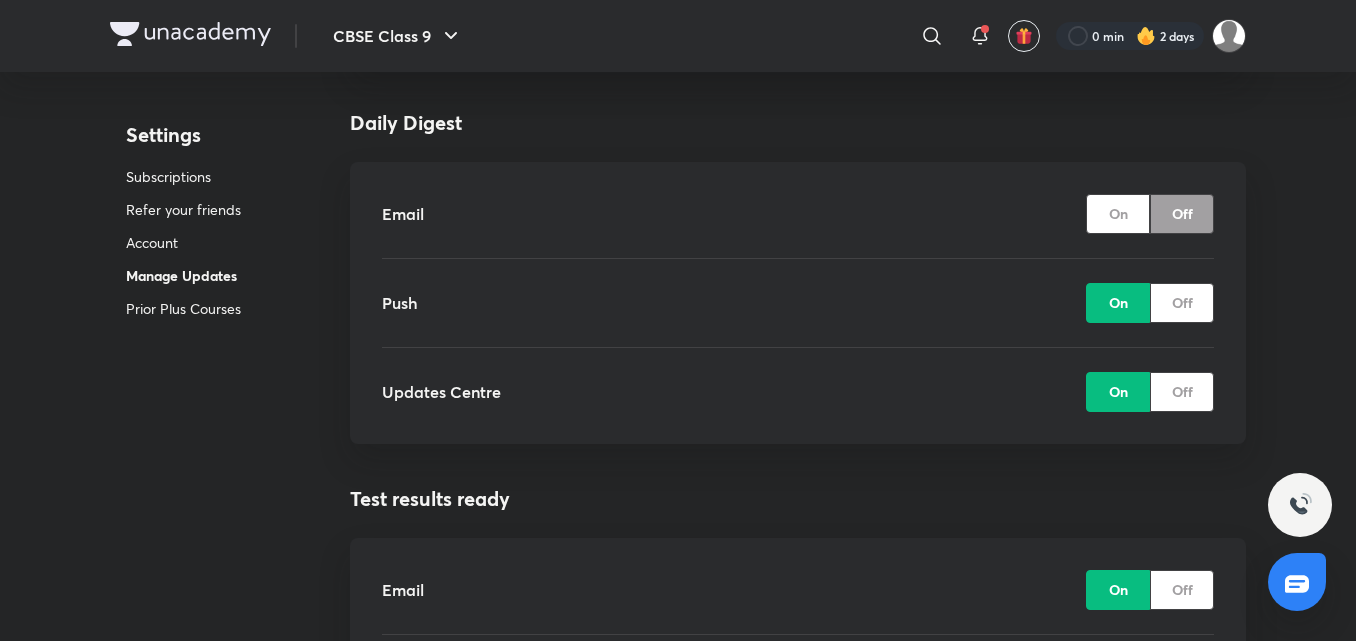 click on "Off" at bounding box center (1182, 302) 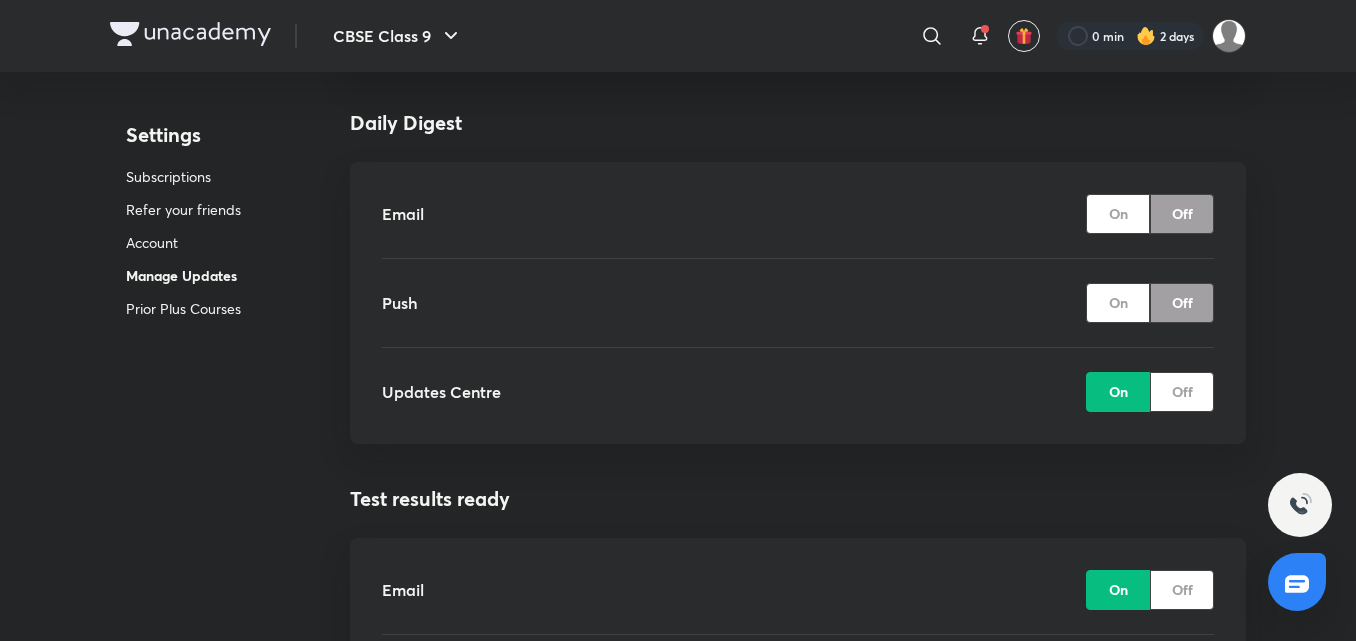 click on "Off" at bounding box center [1182, 391] 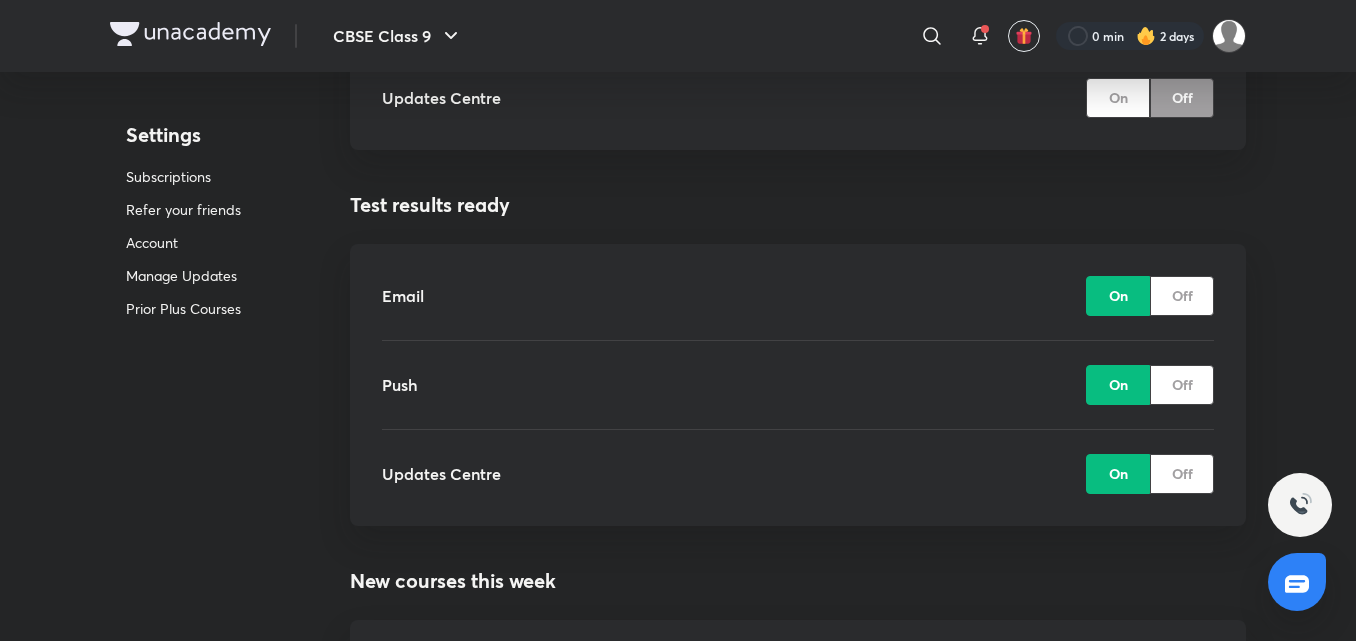 scroll, scrollTop: 3600, scrollLeft: 0, axis: vertical 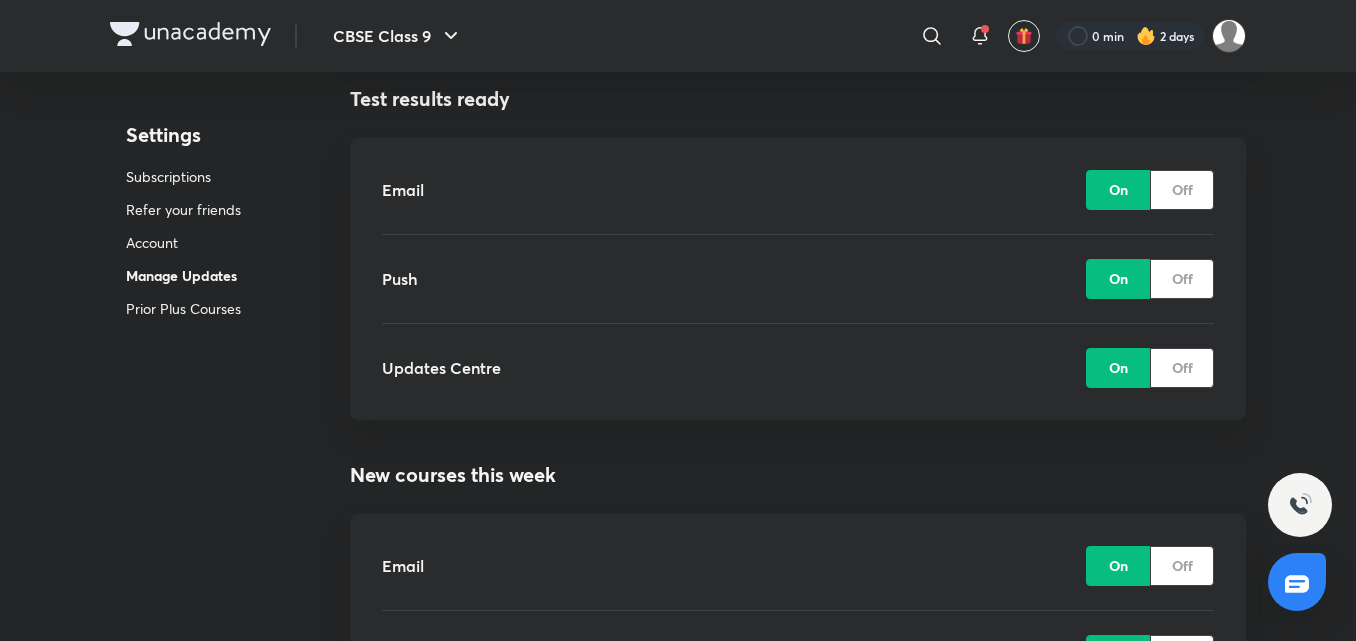 click on "Off" at bounding box center (1182, 189) 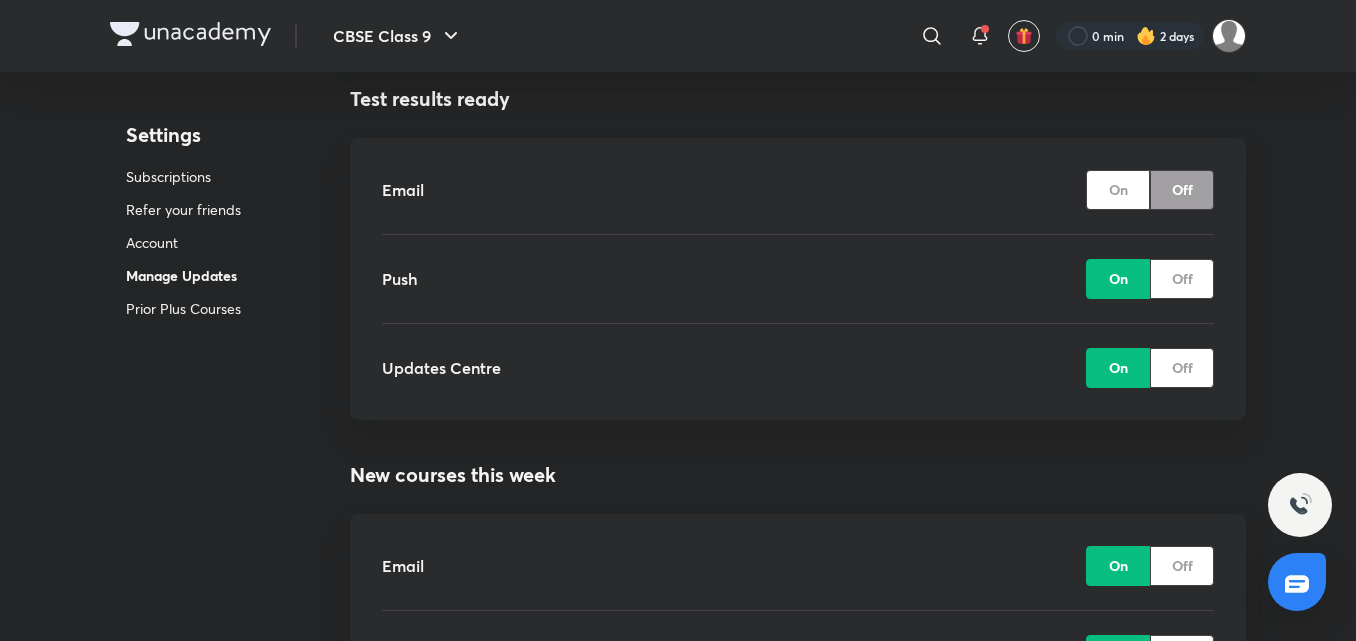 click on "Off" at bounding box center [1182, 278] 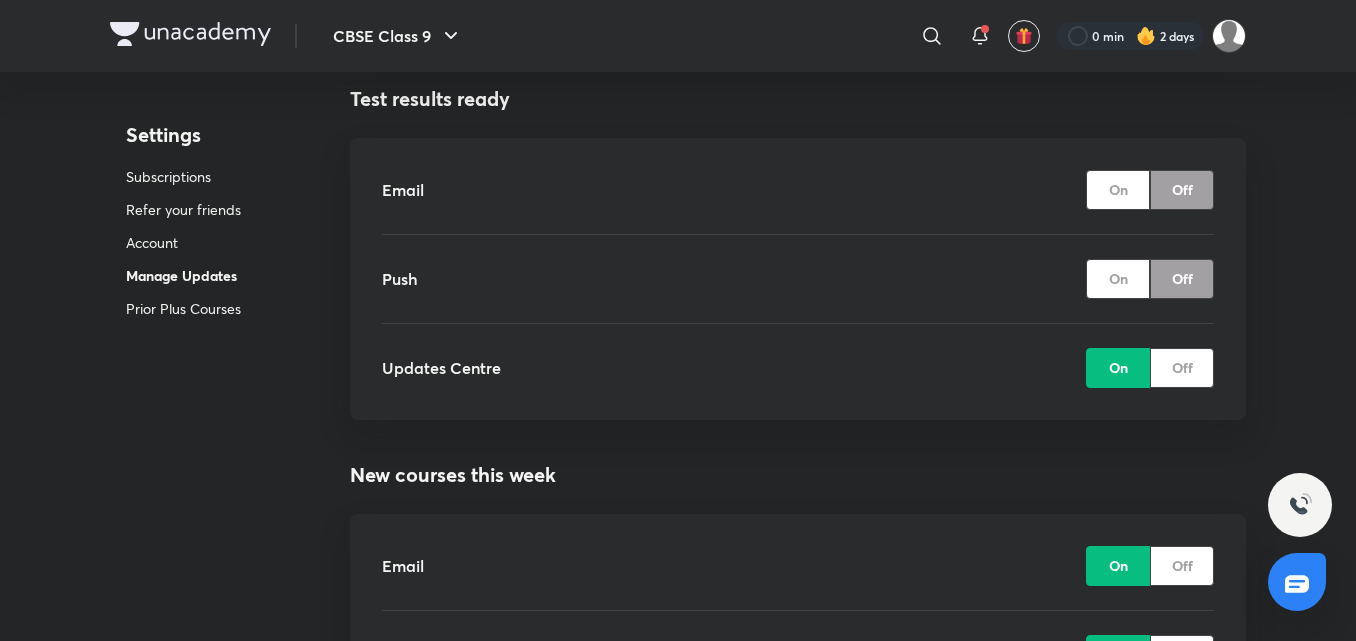 click on "Off" at bounding box center (1182, 367) 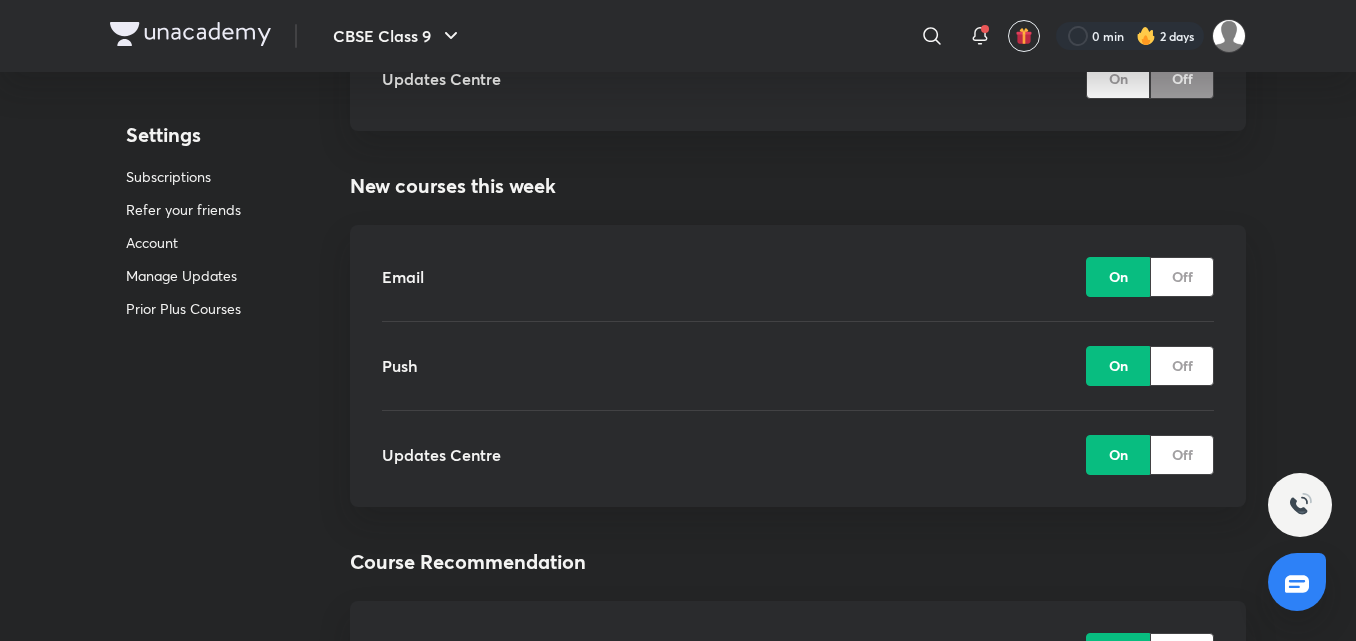 scroll, scrollTop: 3900, scrollLeft: 0, axis: vertical 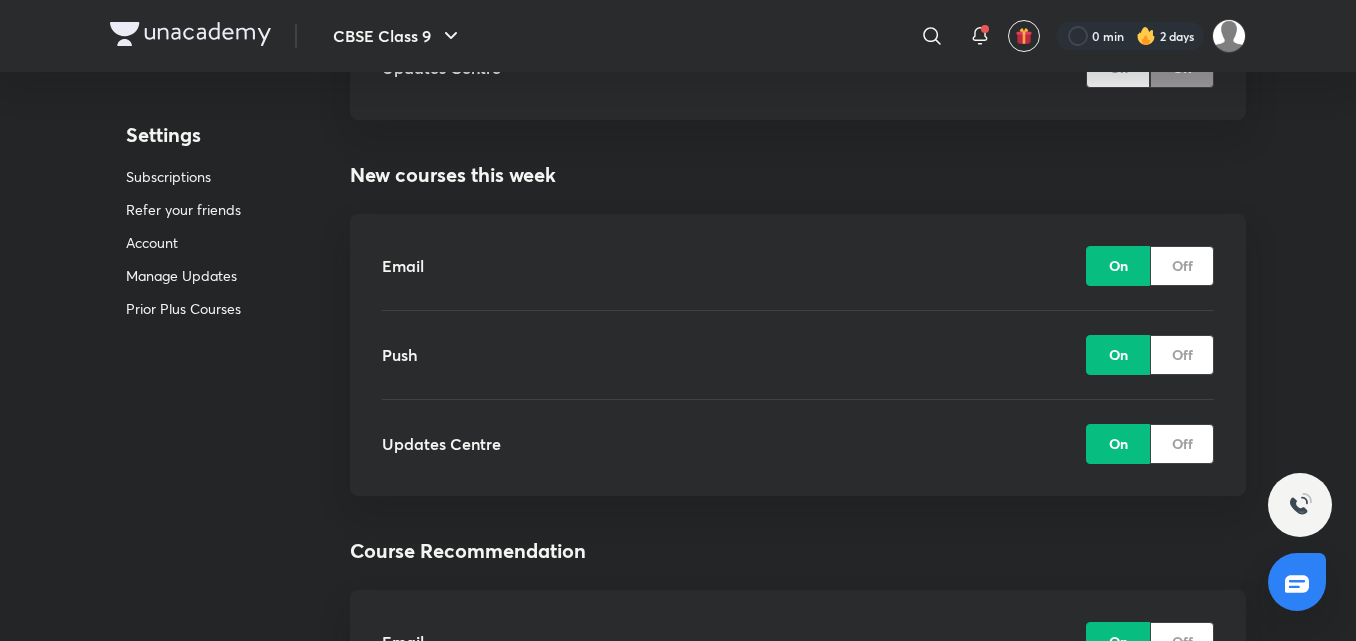 click on "Off" at bounding box center [1182, 443] 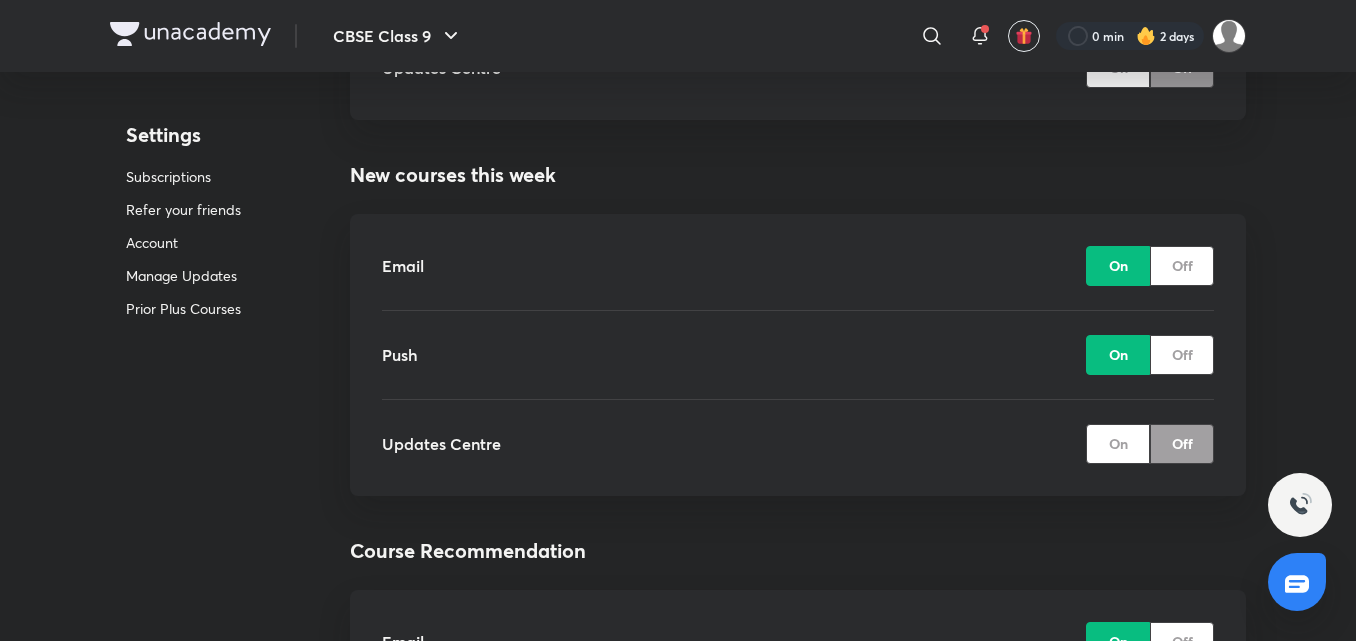 drag, startPoint x: 1189, startPoint y: 367, endPoint x: 1193, endPoint y: 330, distance: 37.215588 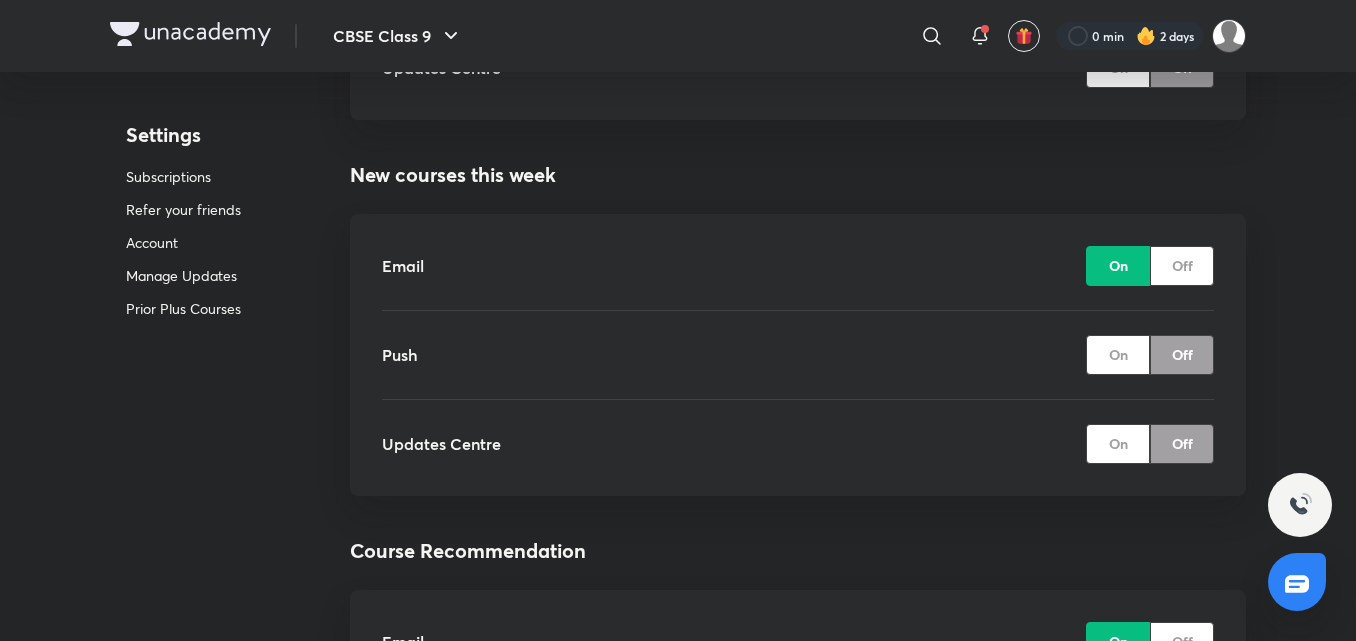 click on "Off" at bounding box center (1182, 266) 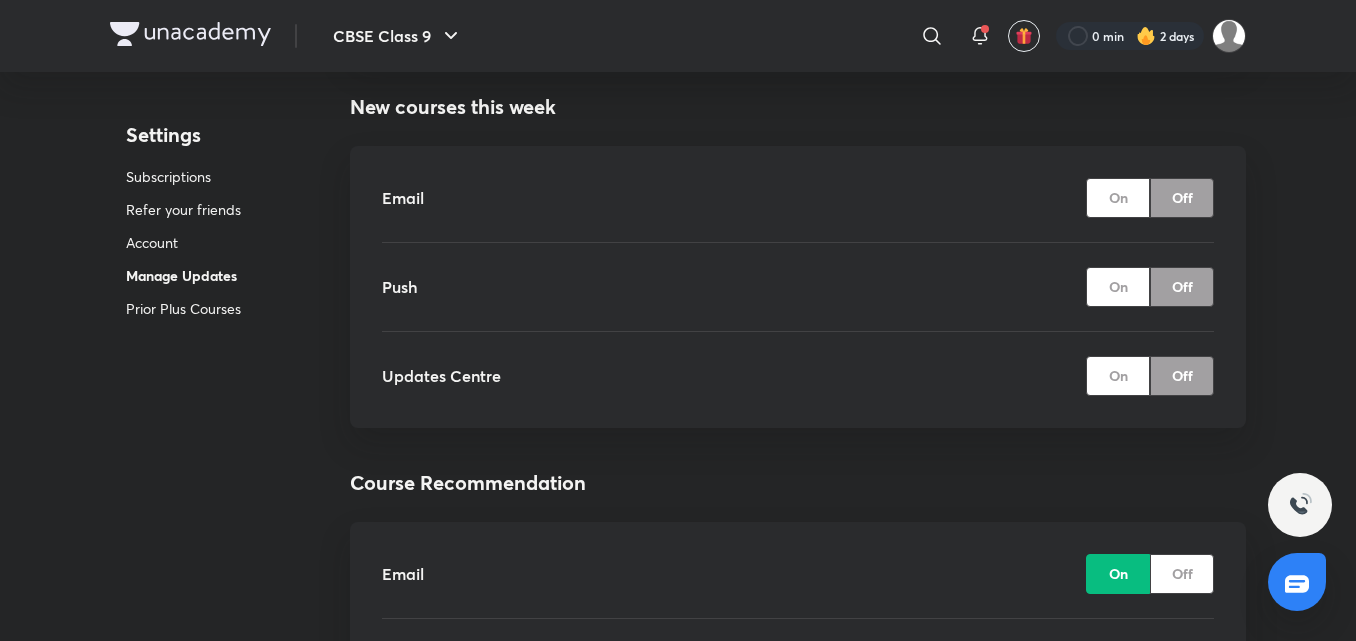 scroll, scrollTop: 4100, scrollLeft: 0, axis: vertical 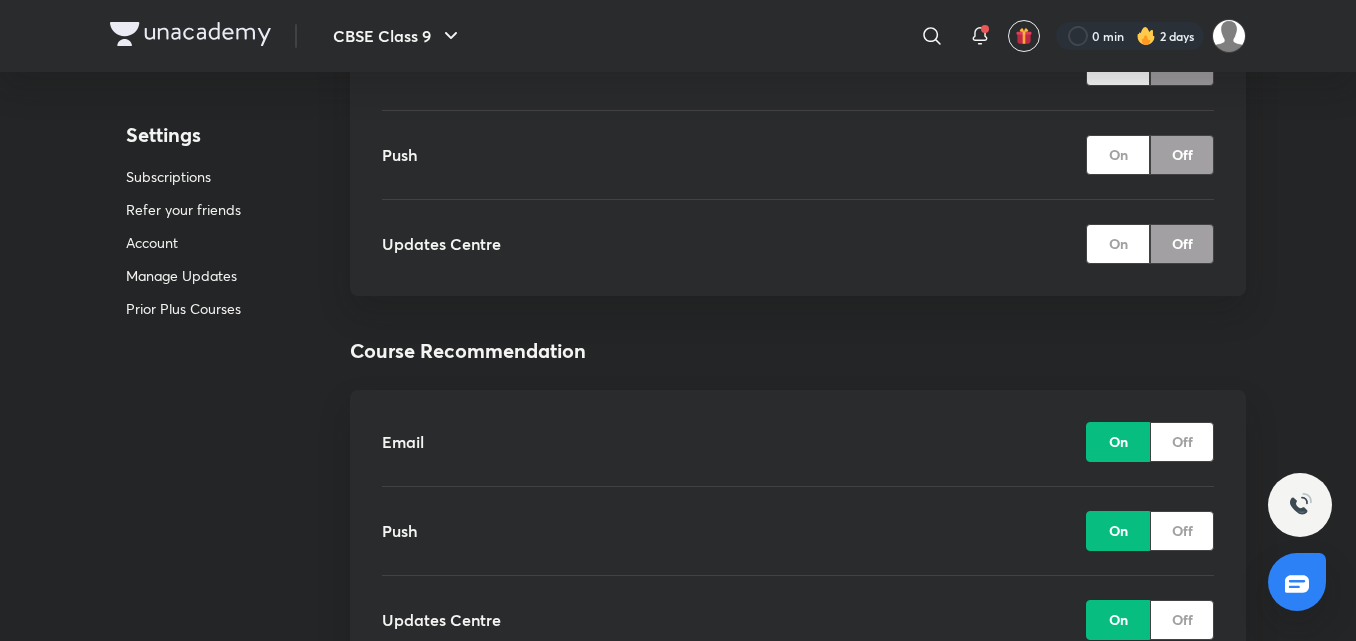 click on "Off" at bounding box center [1182, 442] 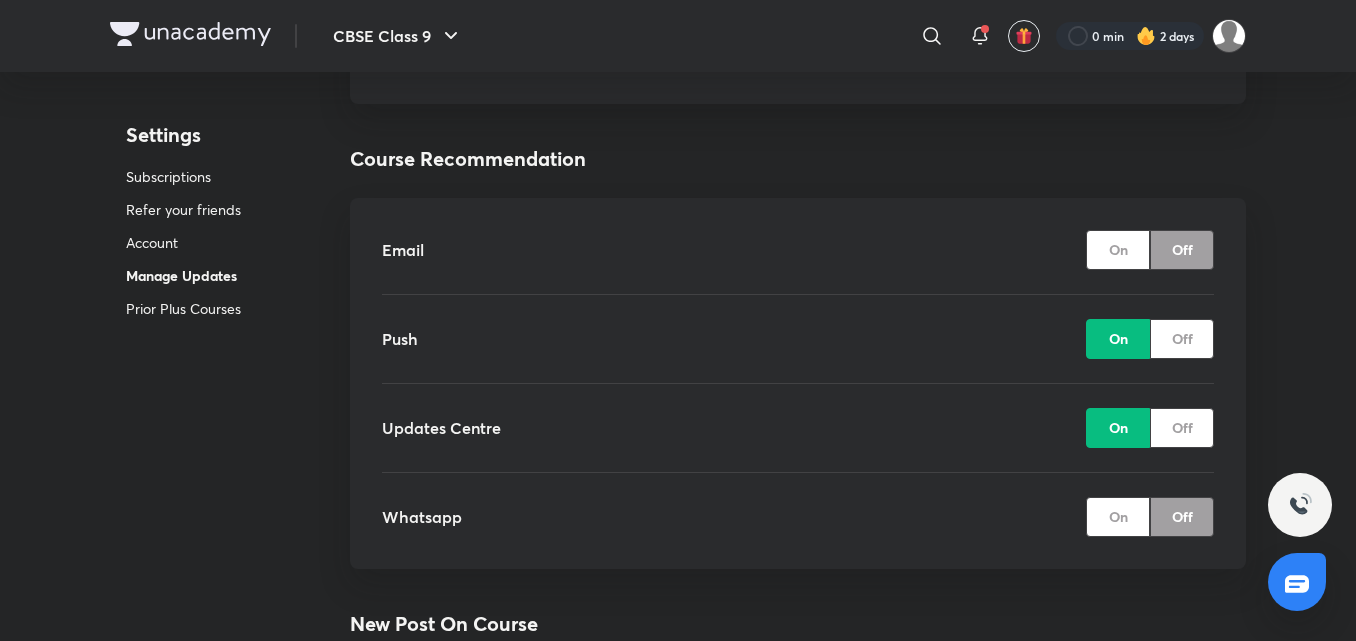 scroll, scrollTop: 4300, scrollLeft: 0, axis: vertical 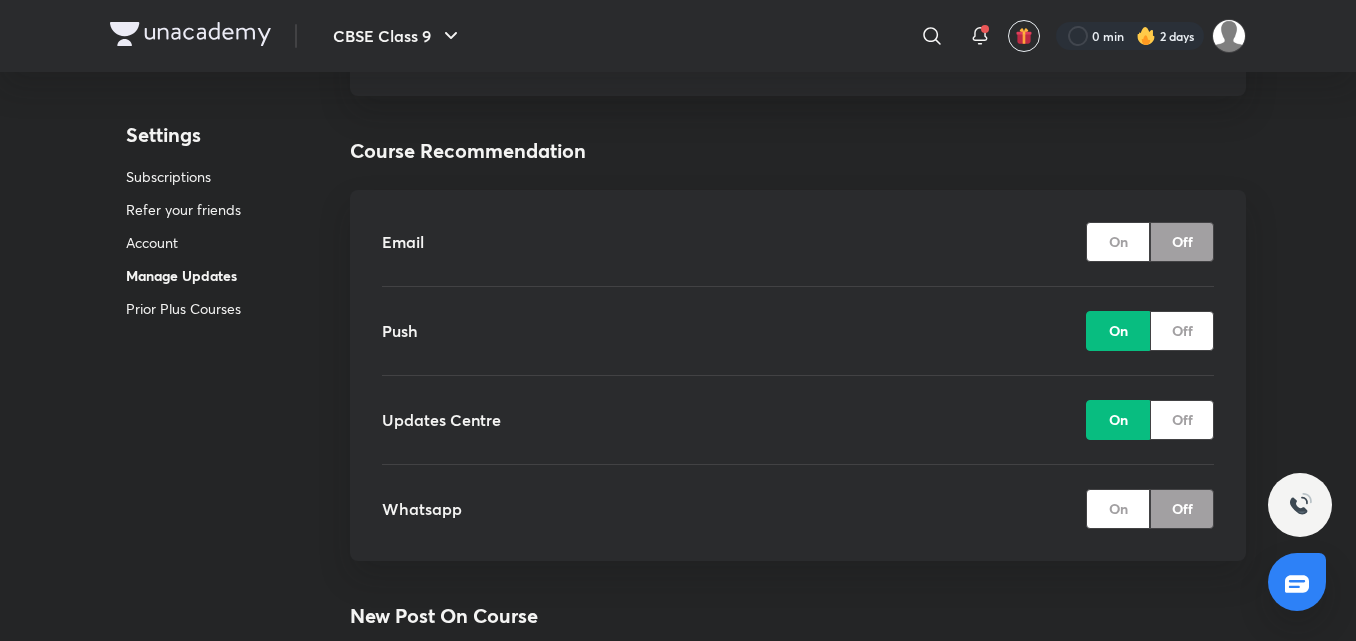 click on "Off" at bounding box center [1182, 331] 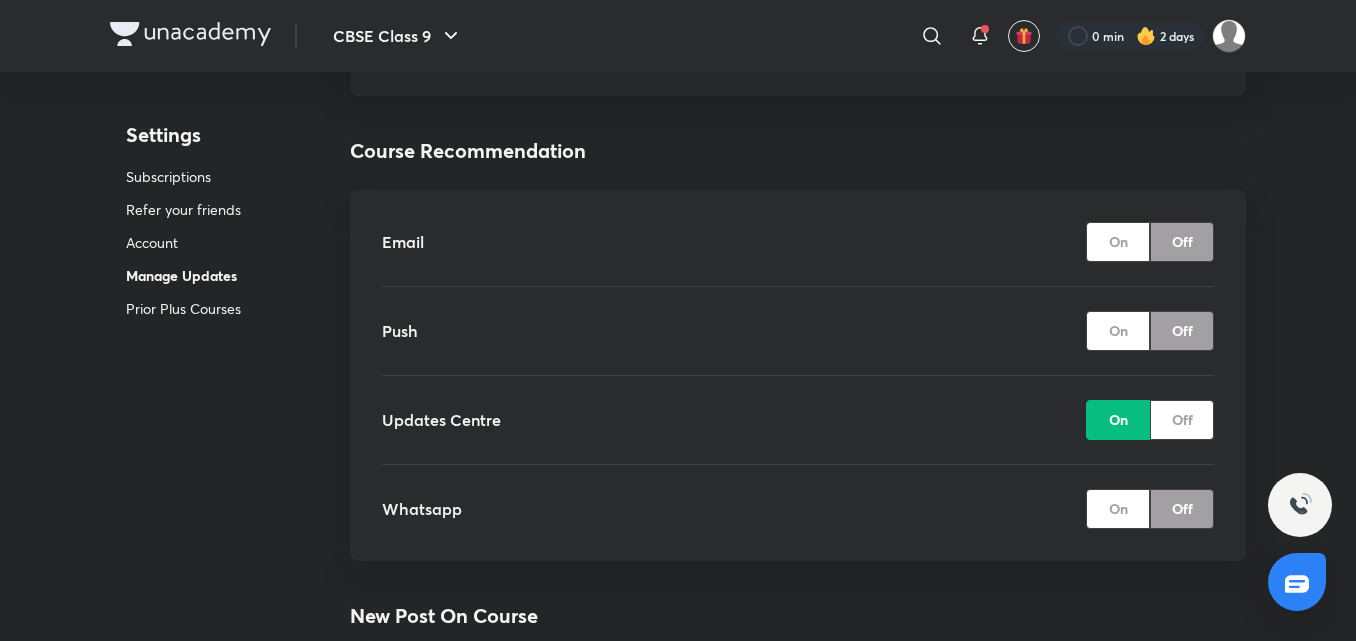 click on "Off" at bounding box center (1182, 419) 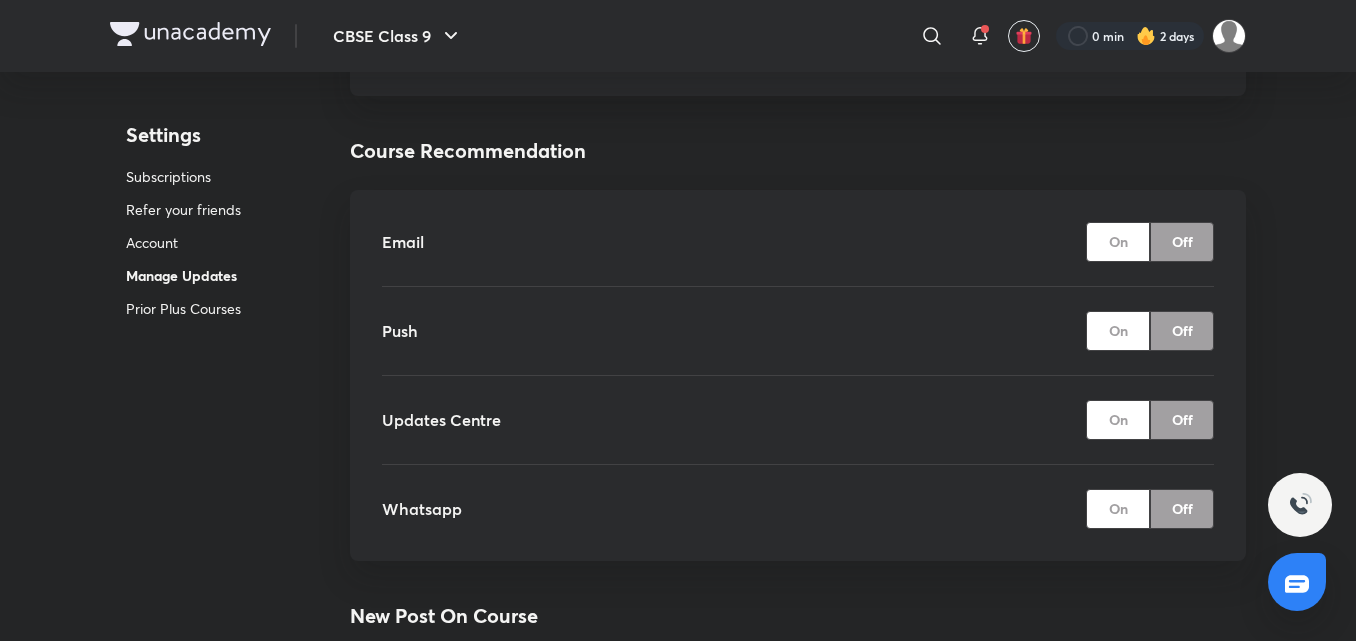 scroll, scrollTop: 4600, scrollLeft: 0, axis: vertical 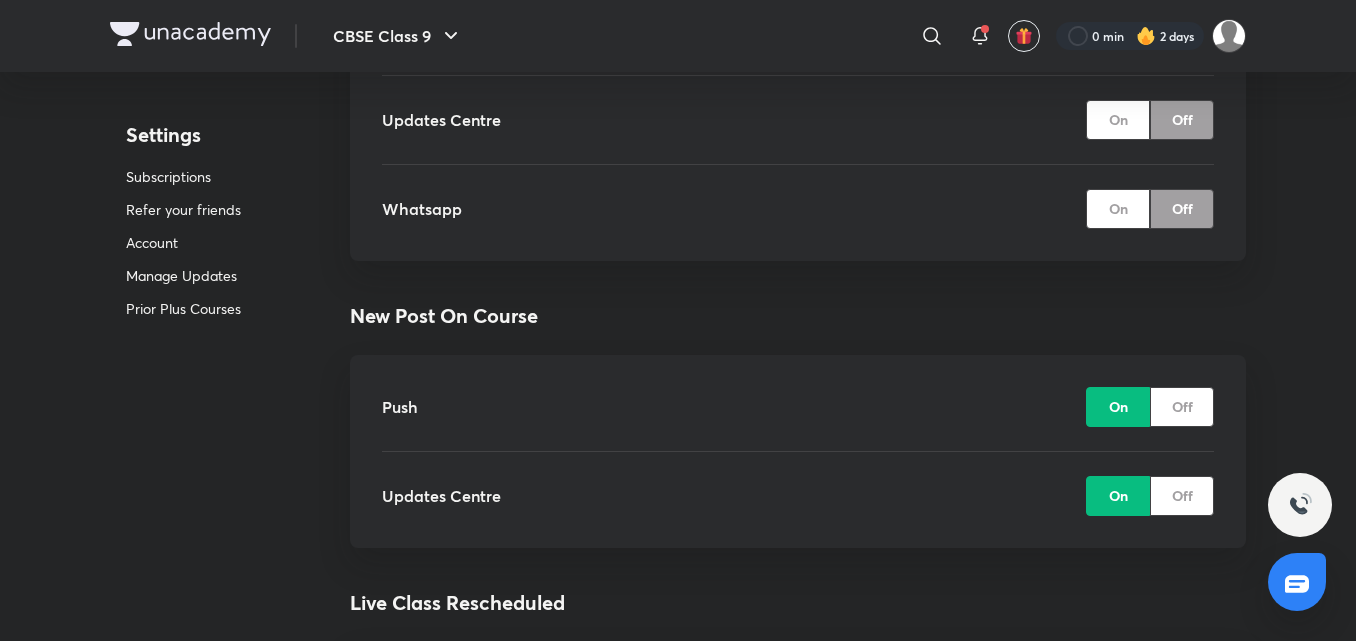 click on "Off" at bounding box center [1182, 406] 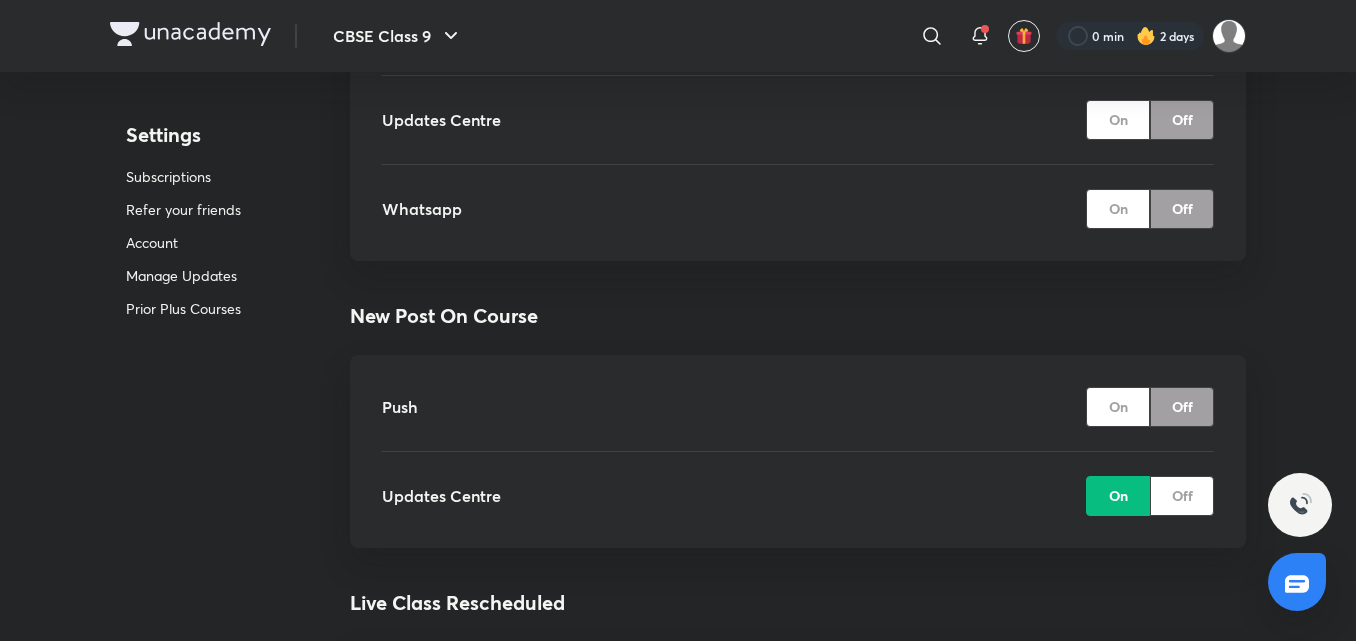 click on "Off" at bounding box center (1182, 496) 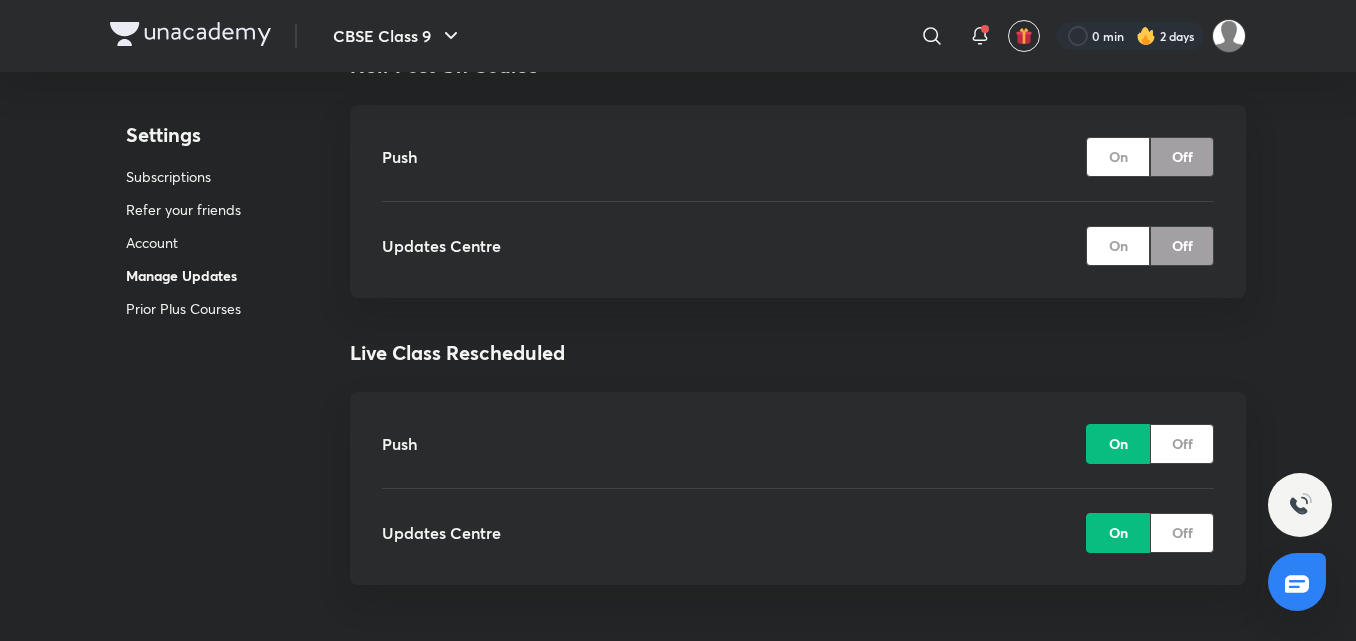 scroll, scrollTop: 4900, scrollLeft: 0, axis: vertical 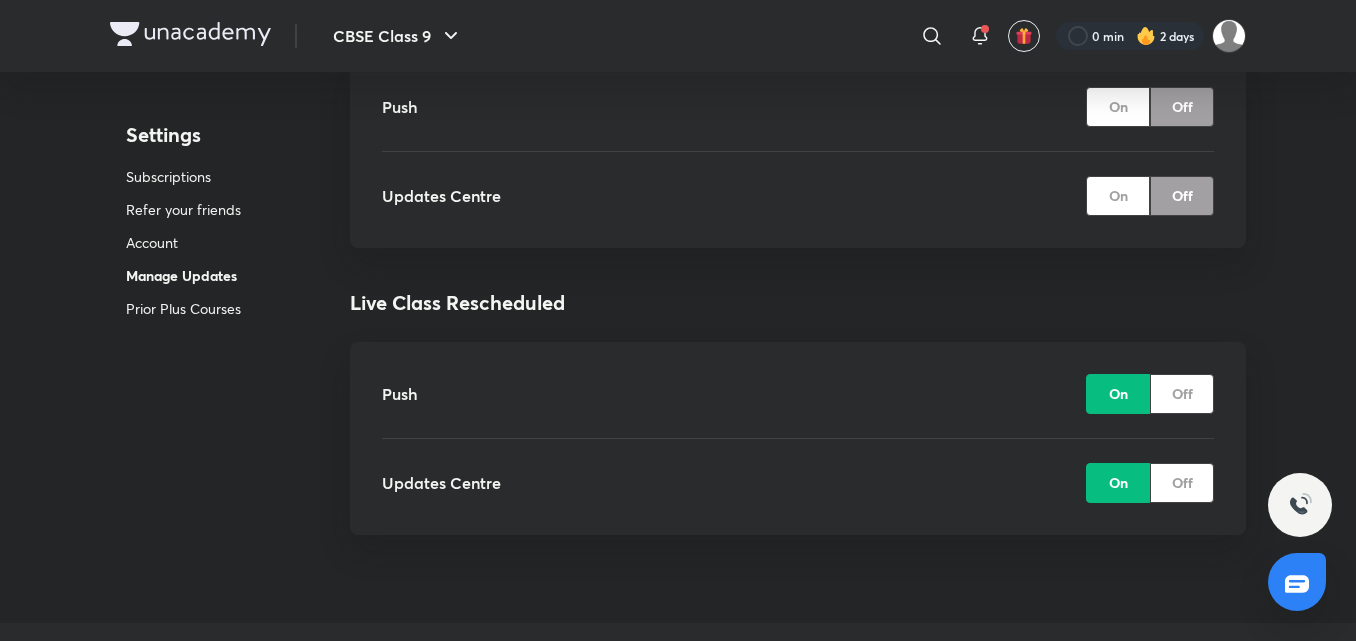 click on "Off" at bounding box center (1182, 394) 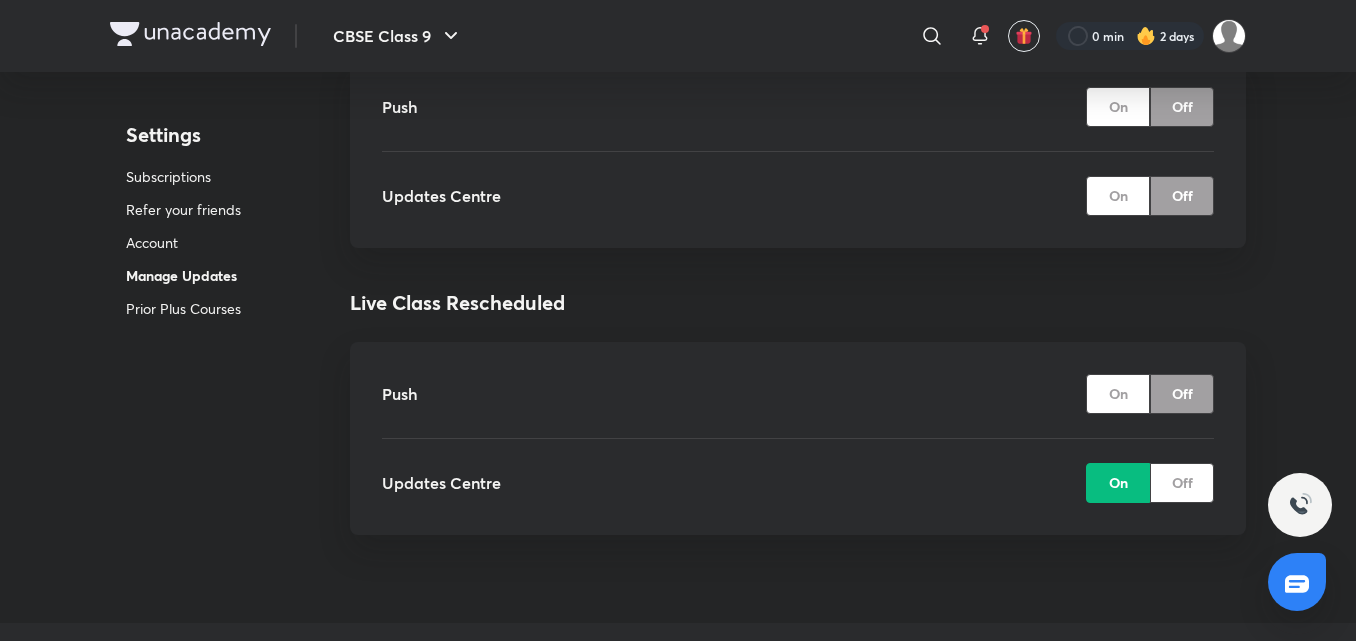 click on "Off" at bounding box center [1182, 482] 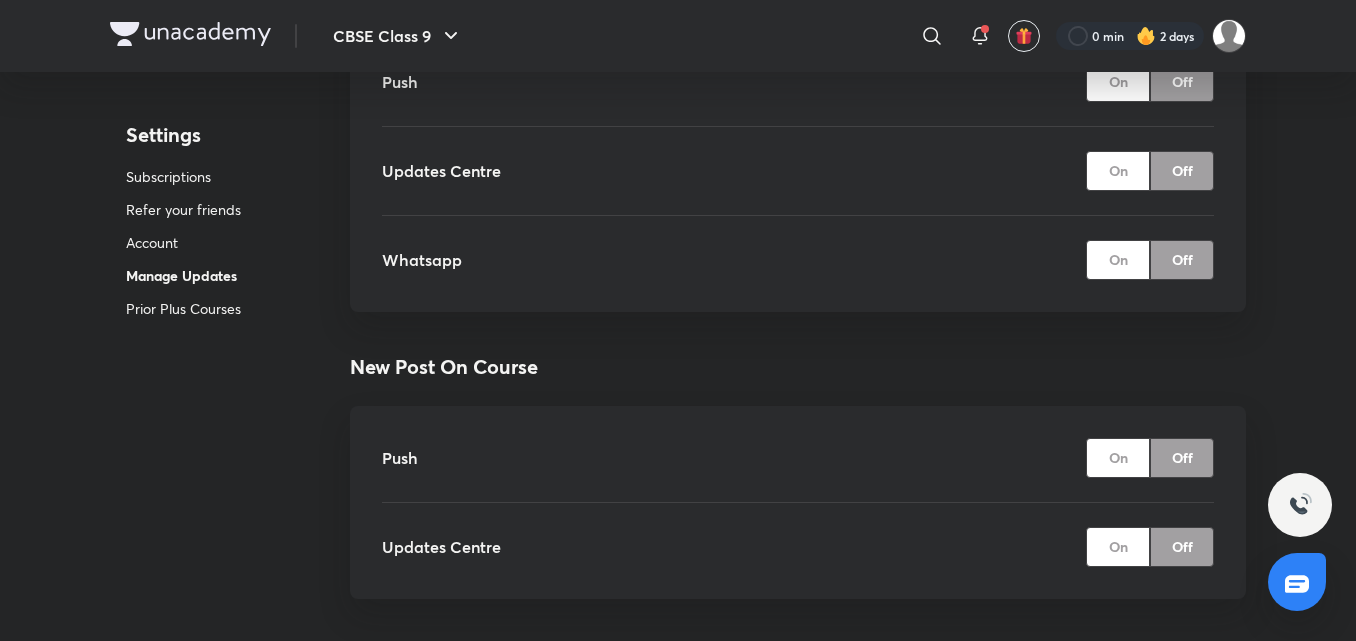 scroll, scrollTop: 4500, scrollLeft: 0, axis: vertical 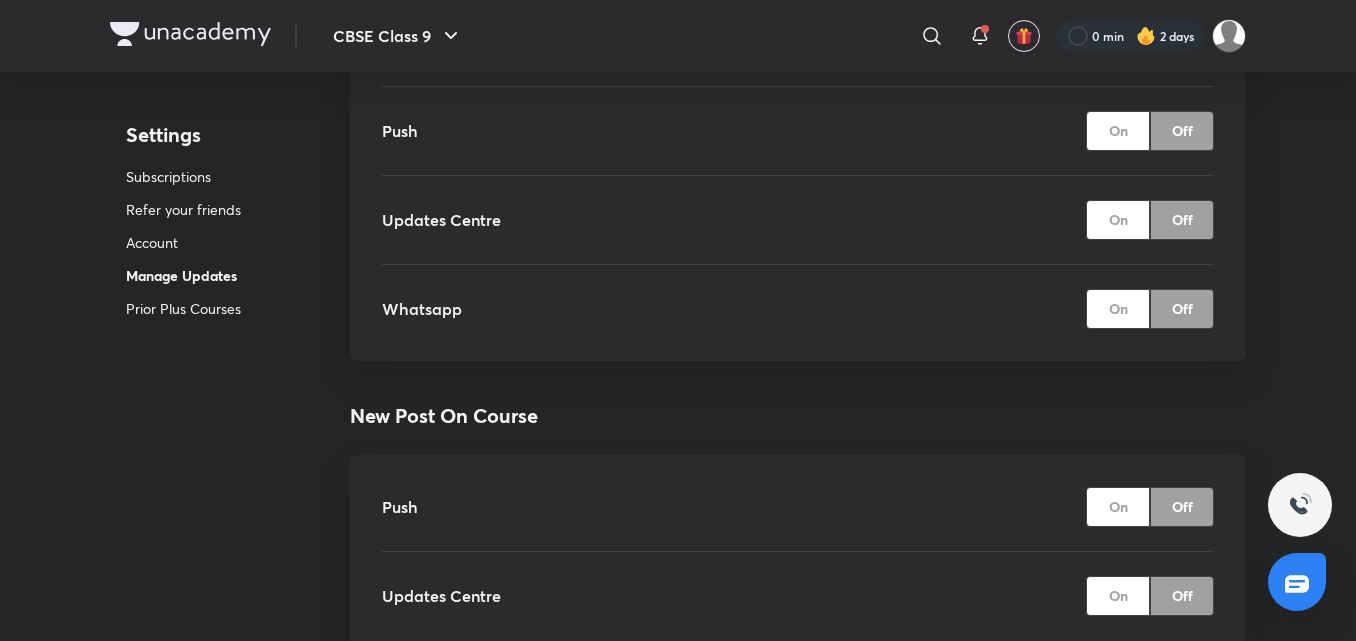 click on "Prior Plus Courses" at bounding box center (183, 308) 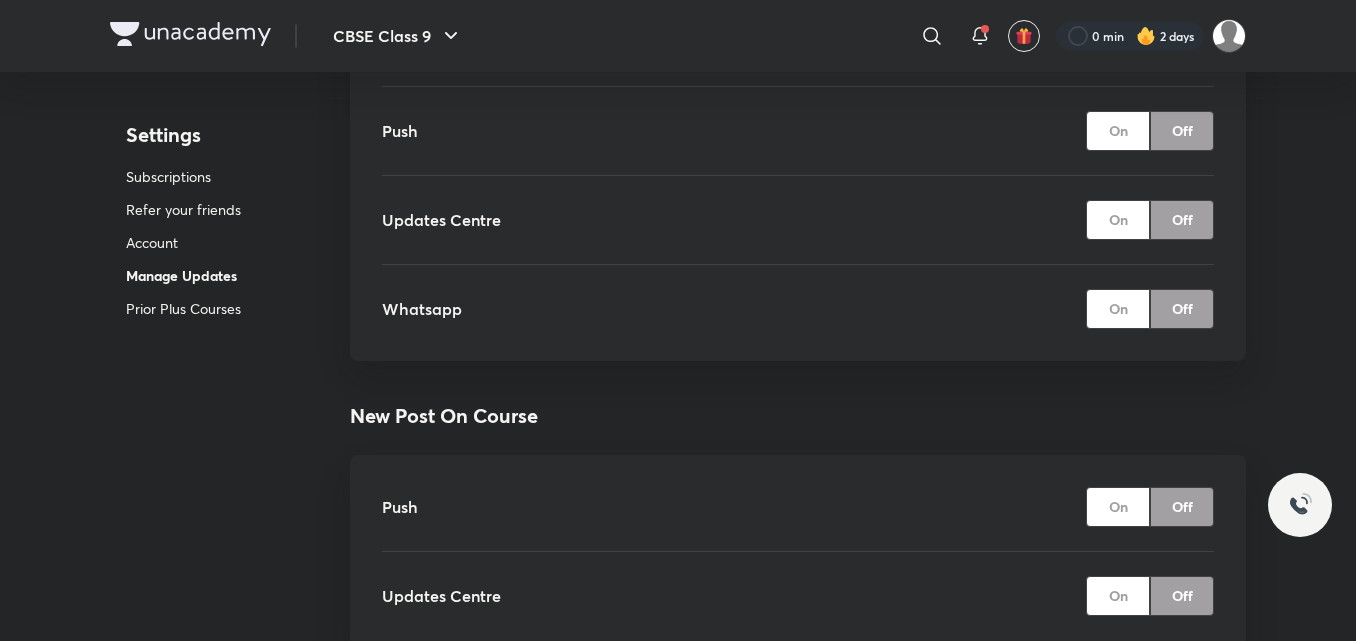 click on "Prior Plus Courses" at bounding box center [183, 308] 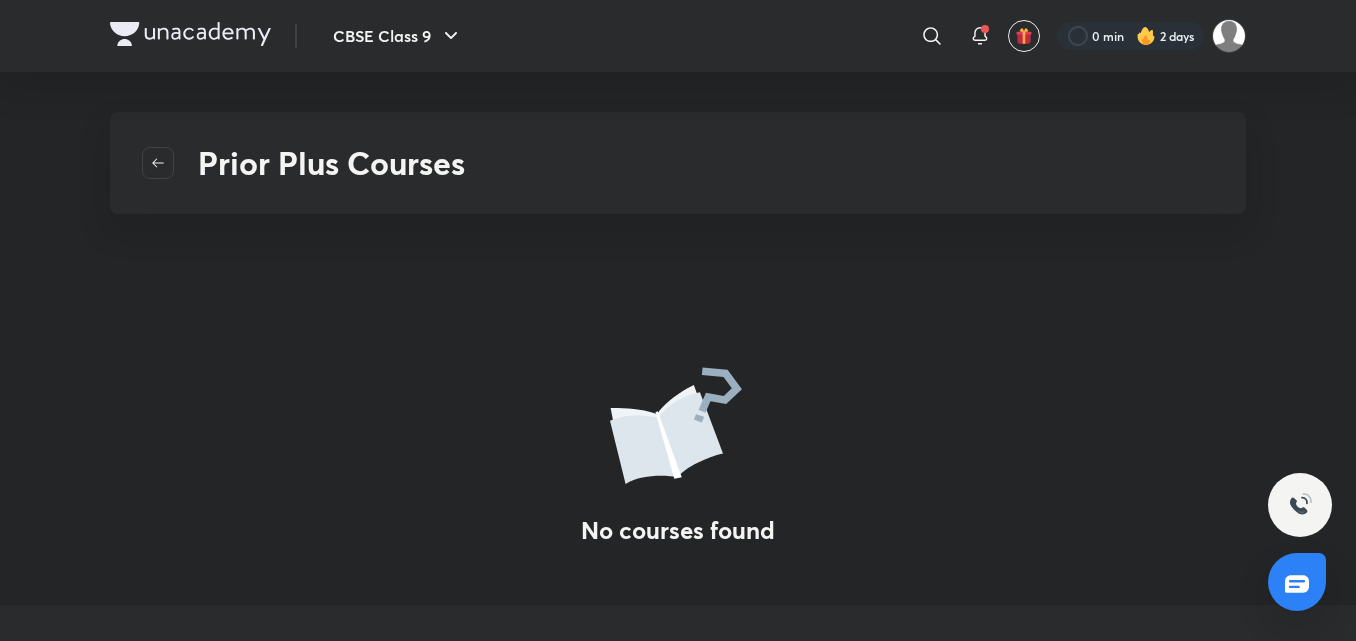 click on "CBSE Class 9 ​ 0 min 2 days" at bounding box center (678, 36) 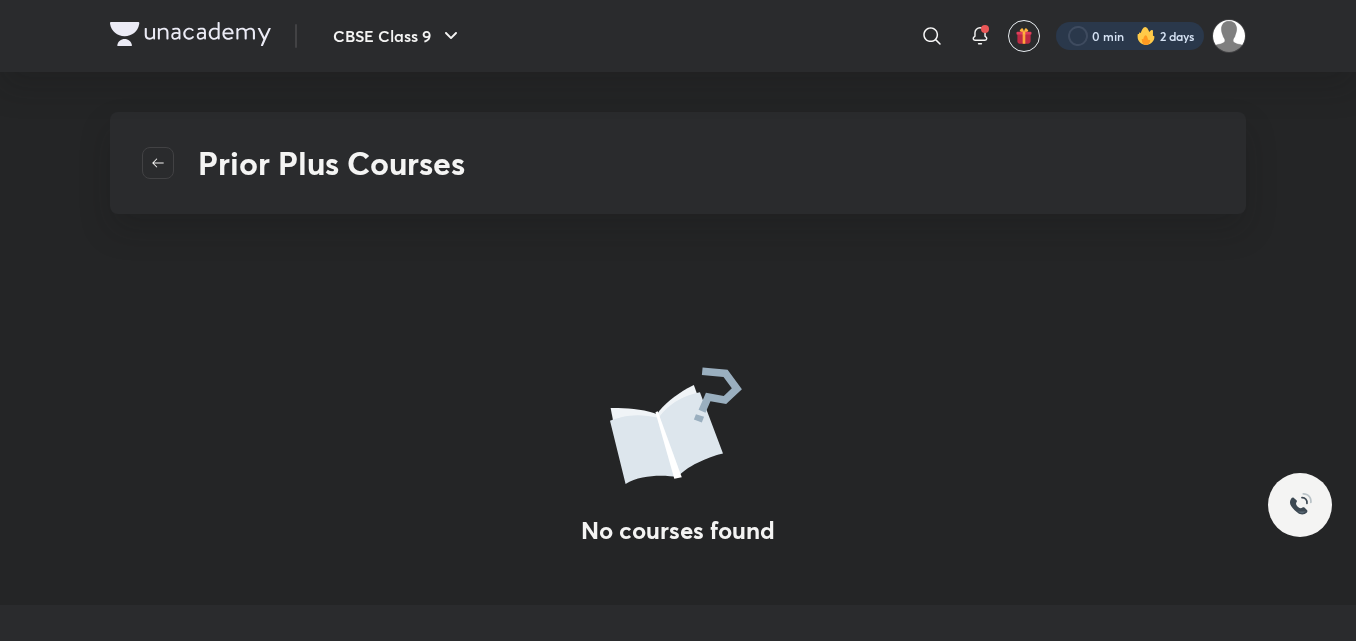 scroll, scrollTop: 630, scrollLeft: 0, axis: vertical 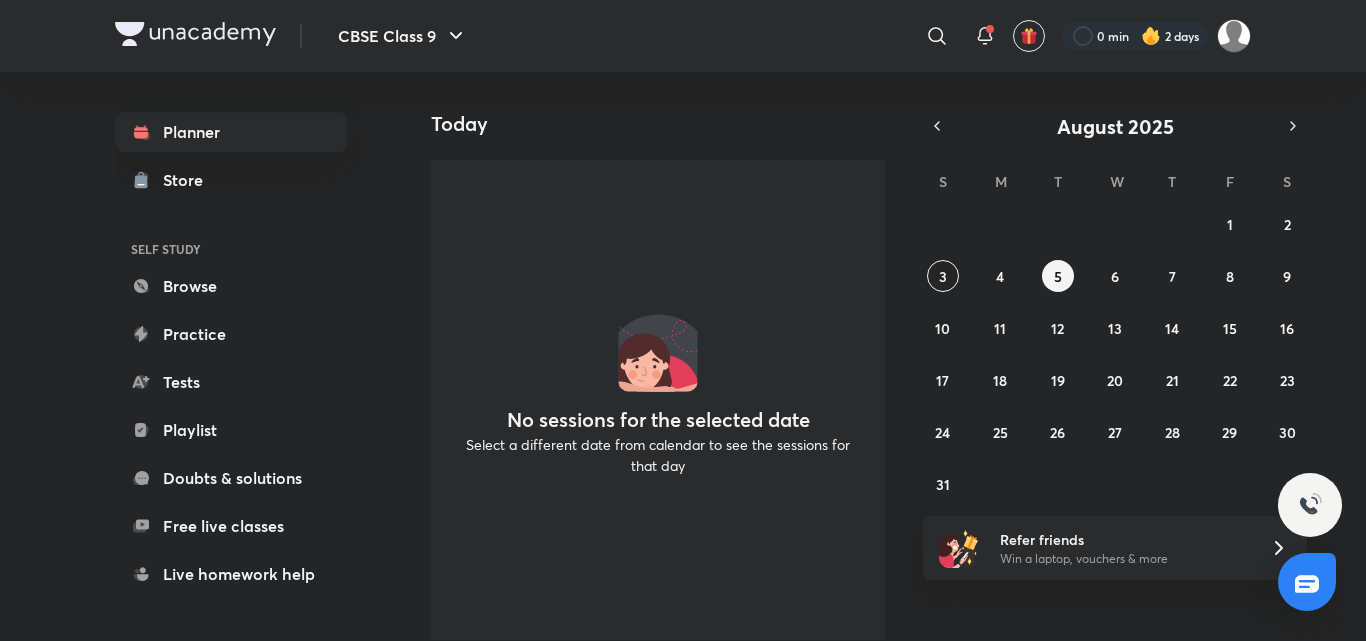 click on "No sessions for the selected date Select a different date from calendar to see the sessions for that day" at bounding box center [658, 400] 